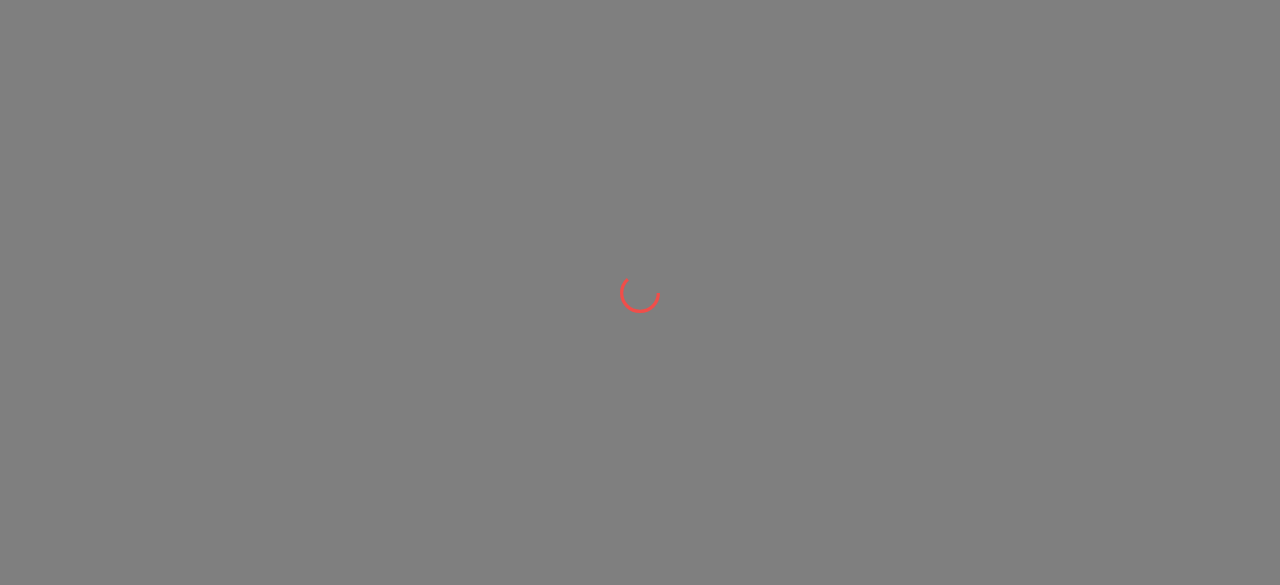 scroll, scrollTop: 0, scrollLeft: 0, axis: both 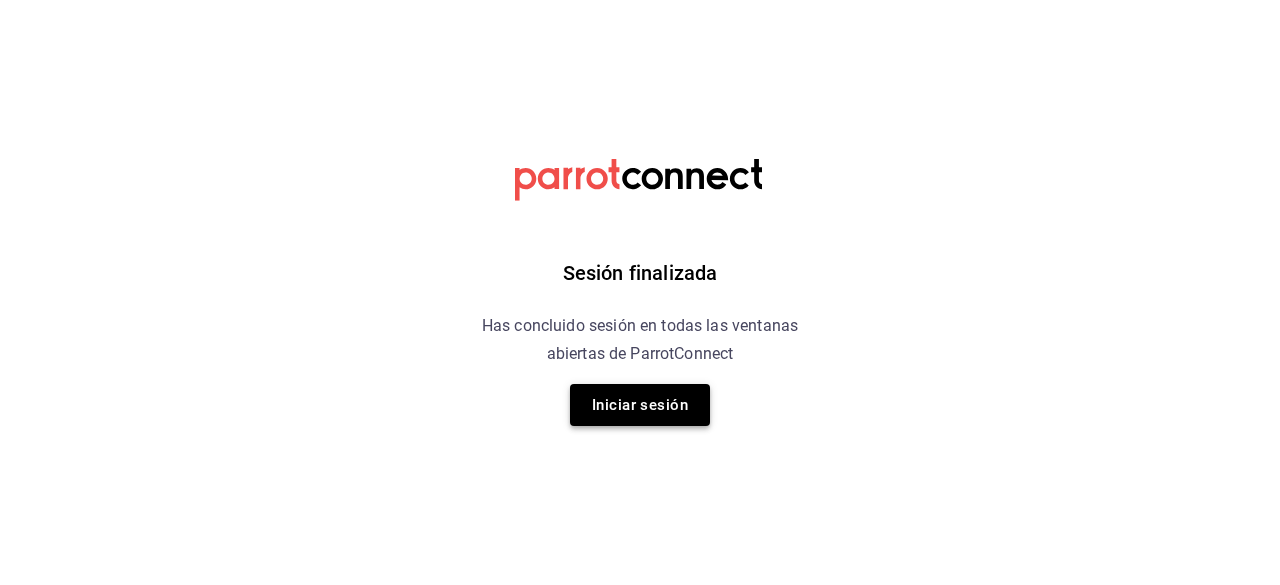 click on "Iniciar sesión" at bounding box center (640, 405) 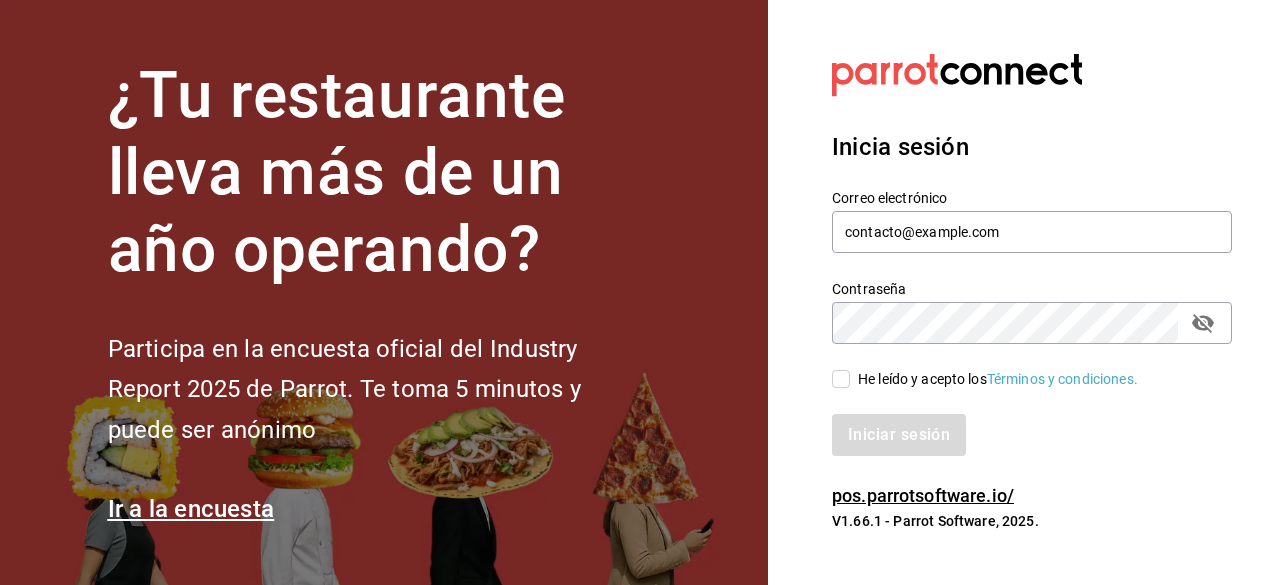 click on "He leído y acepto los  Términos y condiciones." at bounding box center [841, 379] 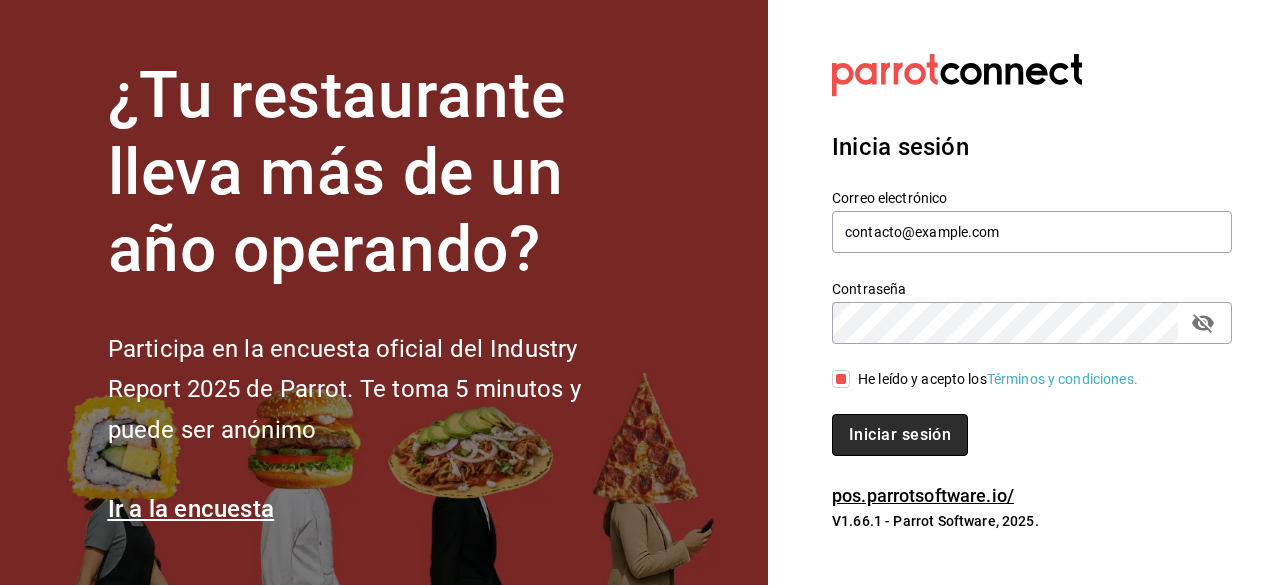 click on "Iniciar sesión" at bounding box center (900, 435) 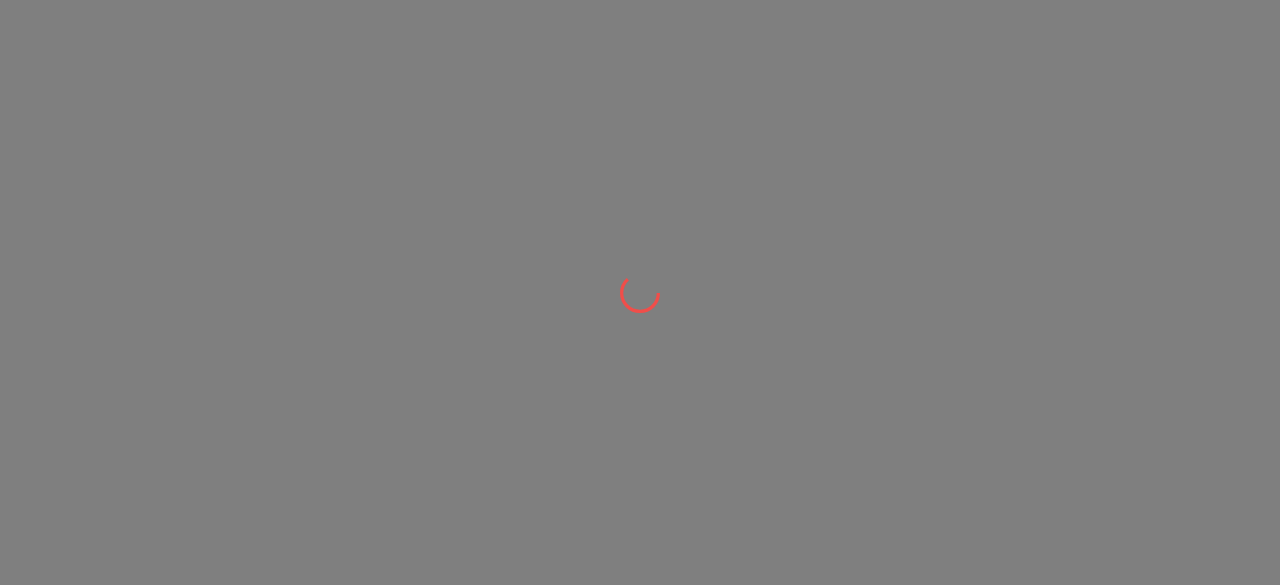 scroll, scrollTop: 0, scrollLeft: 0, axis: both 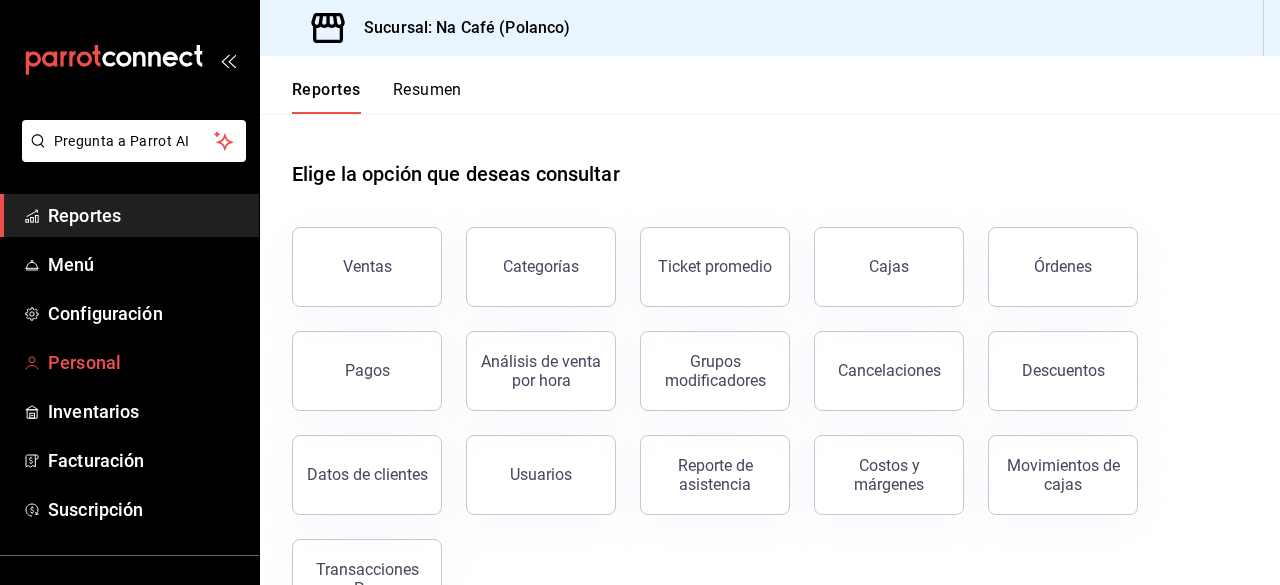 click on "Personal" at bounding box center [145, 362] 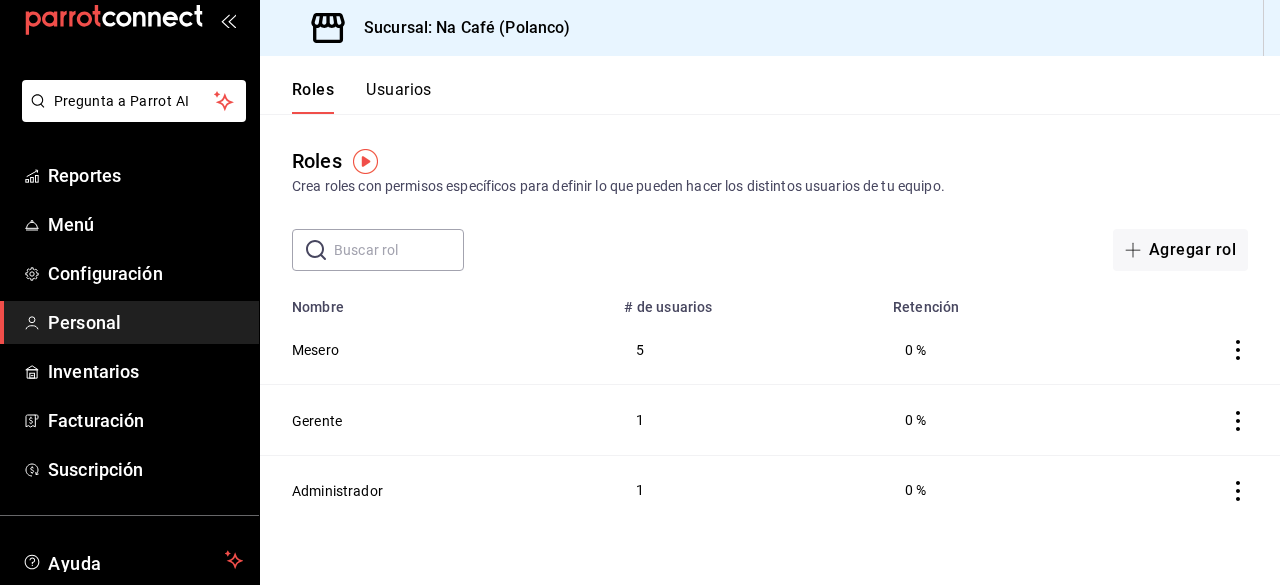 scroll, scrollTop: 80, scrollLeft: 0, axis: vertical 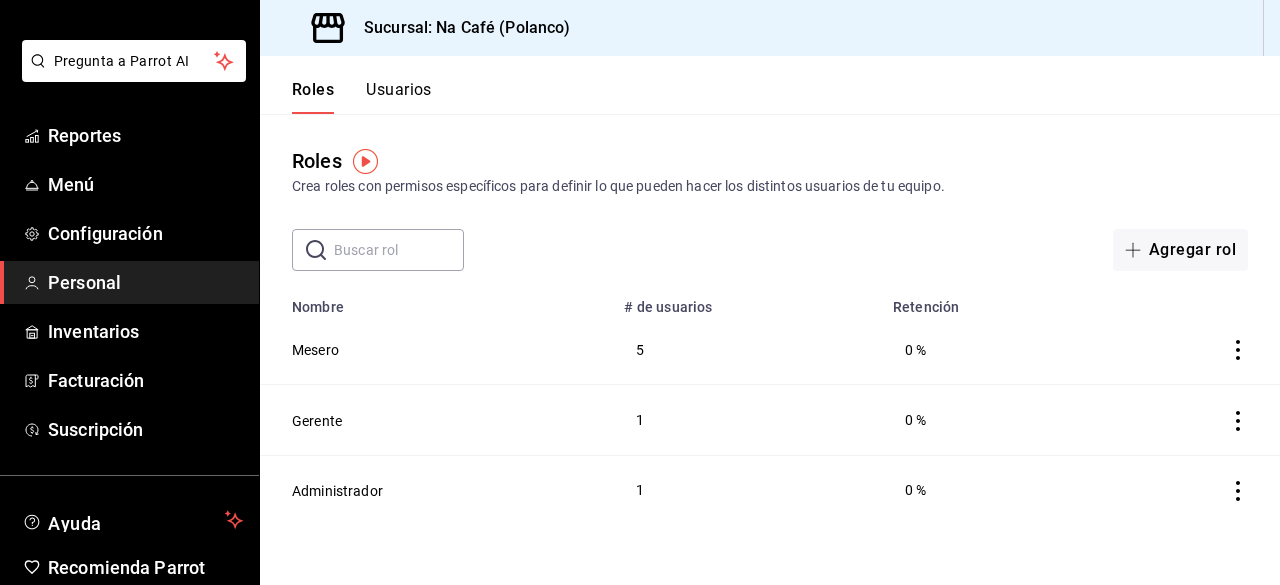 click at bounding box center [241, 602] 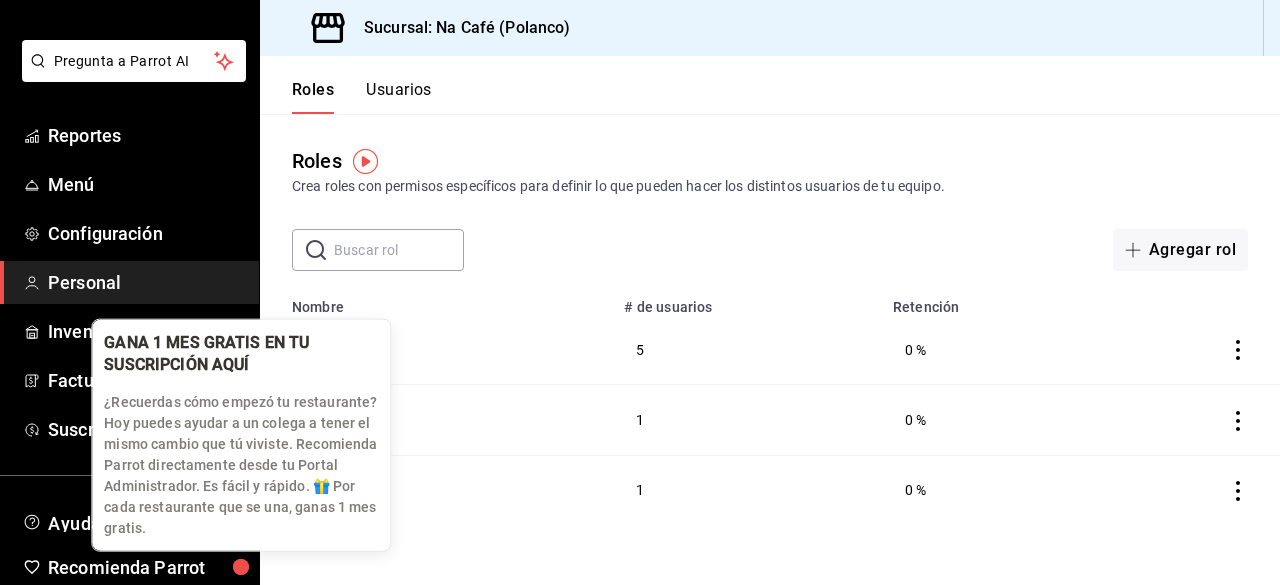 click on "Pregunta a Parrot AI Reportes Menú Configuración Personal Inventarios Facturación Suscripción Ayuda Recomienda Parrot [FULL_NAME] Sugerir nueva función Sucursal: Na Café (Polanco) Roles Usuarios Roles Crea roles con permisos específicos para definir lo que pueden hacer los distintos usuarios de tu equipo. Agregar rol Nombre # de usuarios Retención Mesero 5 0 % Gerente 1 0 % Administrador 1 0 % GANA 1 MES GRATIS EN TU SUSCRIPCIÓN AQUÍ ¿Recuerdas cómo empezó tu restaurante? Hoy puedes ayudar a un colega a tener el mismo cambio que tú viviste. Recomienda Parrot directamente desde tu Portal Administrador. Es fácil y rápido. 🎁 Por cada restaurante que se una, ganas 1 mes gratis. Ver video tutorial Ir a video Pregunta a Parrot AI Reportes Menú Configuración Personal Inventarios Facturación Suscripción Ayuda Recomienda Parrot [FULL_NAME] Sugerir nueva función Duplicar Eliminar Visitar centro de ayuda ([PHONE]) [EMAIL]" at bounding box center [640, 292] 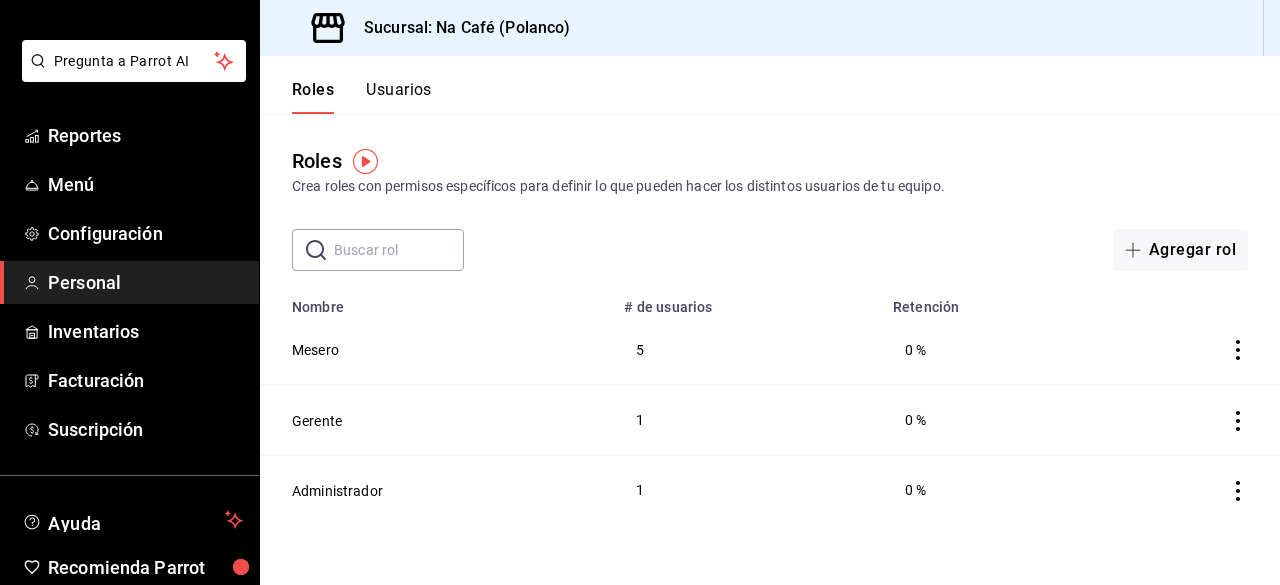 click 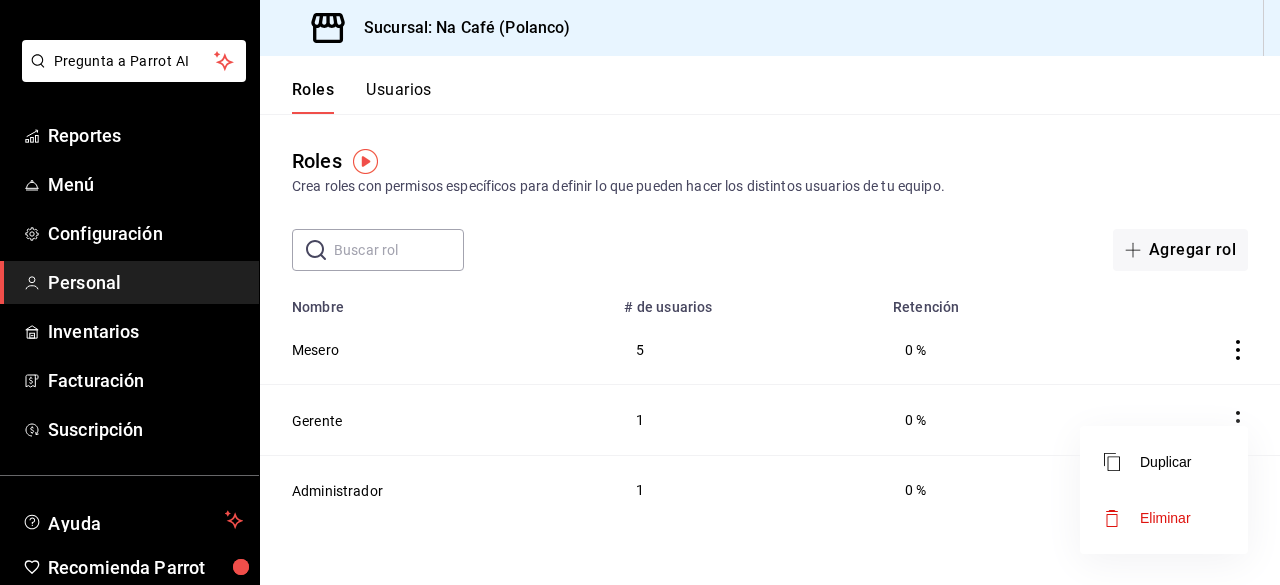 click at bounding box center [640, 292] 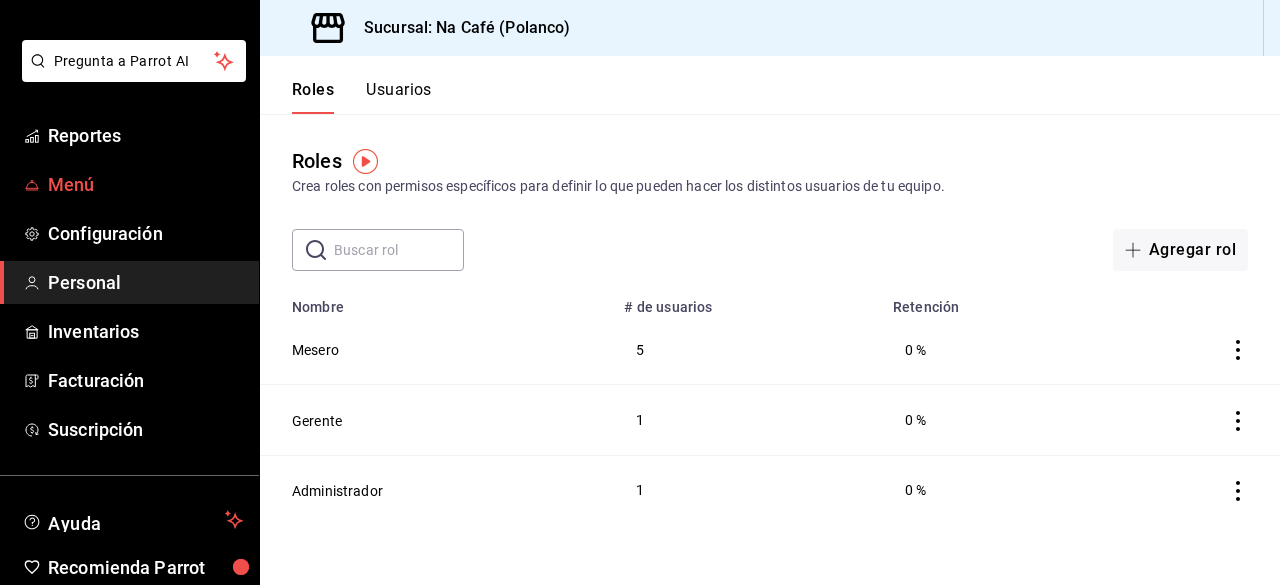 click on "Menú" at bounding box center [145, 184] 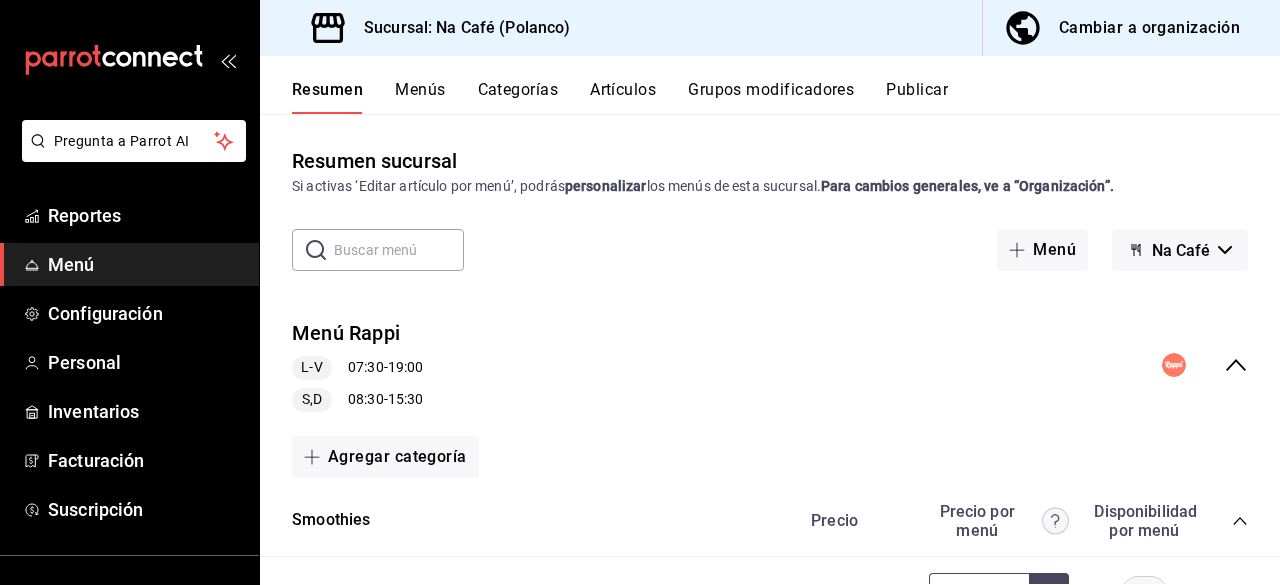 click on "Cambiar a organización" at bounding box center (1149, 28) 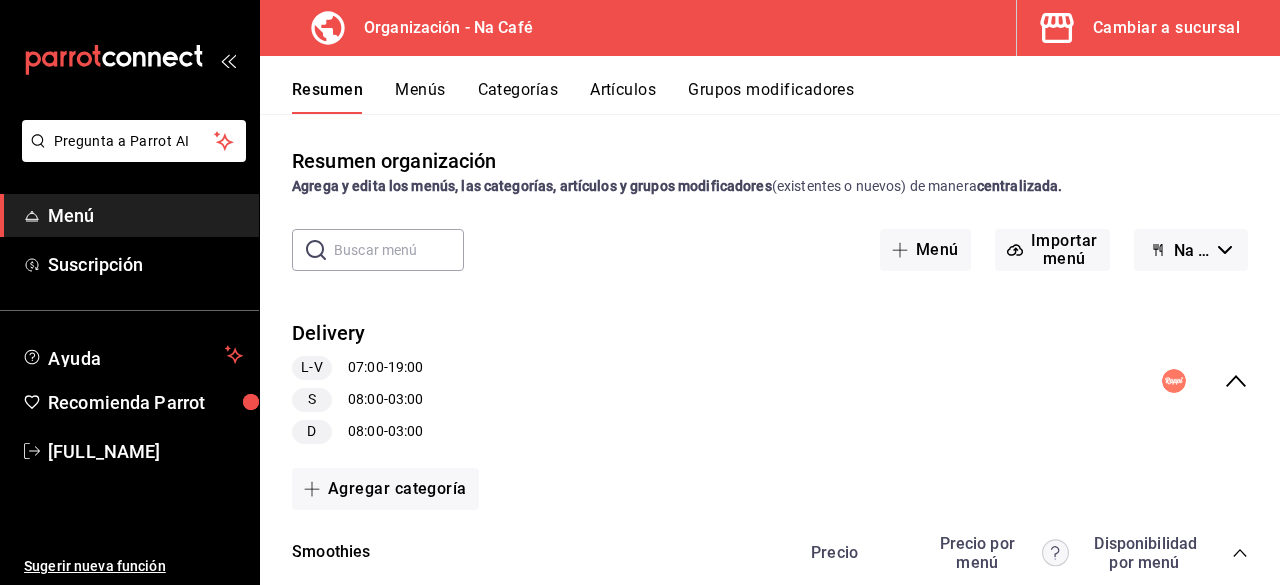 click on "Artículos" at bounding box center [623, 97] 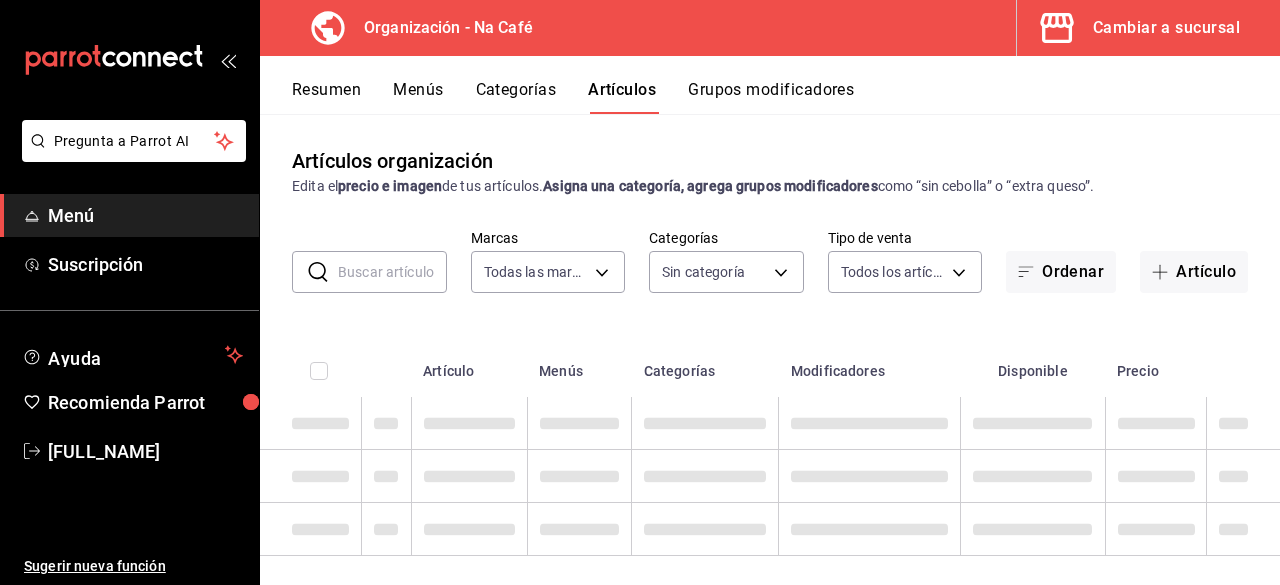 type on "0ae81b57-6fc5-4309-aed5-3ed702b3d5f6,2c1aadaf-e809-4e7a-b793-d27f9e7eb3f1,a6b0fb66-87df-4d2c-9adb-7cb59d6e22c6,2d0abdb1-943e-4584-9bf9-fbf2098bce11,9fc15267-58e6-467e-9d37-54a818846526" 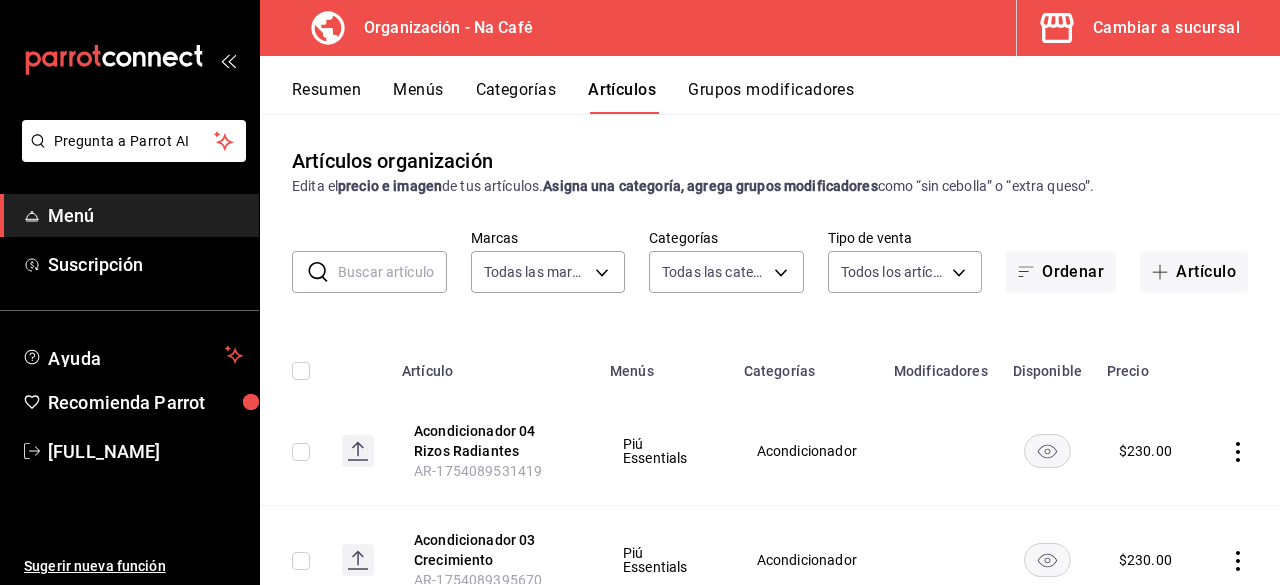 type on "da8c5a01-12cc-49e0-b2d4-a509d2ef6286,bf11d71e-84fe-47f2-947e-0729f7d4dd96,13cdce20-f0ed-4ca4-9492-c62f60d7fb98,8d1c9308-0b5f-459b-982d-95bd59bd0ecd,87422951-0b08-4371-bd52-860bf96bd8a9,5483d596-09d2-4a3b-bbeb-29841288a838,9723fcd3-bdd0-4b04-955d-d2ff0a624076,73b6eac4-00f4-4213-bde0-4c8d6fccd202,00b4aea8-a256-4405-8efe-78d4d93dd4b3,39f830f4-d1d3-41f2-bc88-737a53b1feea,3b9381f1-9de1-425a-ae8b-584567d1c624,515f7b90-5d75-4088-bf97-d4db703b62e8,7eff8877-841b-41a7-997f-0cfd44303011,dd8f616f-79cc-498e-8499-24f9089030d3,782e23e6-1c89-41b9-8a41-ad1beabd0e96,f2807d21-e2fe-41fa-b103-a1a929faf56d,d941eaab-126b-4053-83a8-6d8c373caaff,1c721c72-4ede-44eb-91df-bb1357d4fd3f,7216e90e-eba1-4726-adb5-ae3ba7e98602,4e20fd8a-34d6-4fe5-aa1b-82bc01a0dc77,5bc5c470-5b1c-478a-ac1a-8f0a21121b6f,b1c8857b-32b6-4957-950b-2df771a1e953,0c05f298-ec12-43f0-9c4f-cdcf354f59e9,e0af6995-07c8-4250-803f-a04ffb80ffba,4a5f4ada-81bb-4c69-9621-eb31bd0d0e67,fd9e7f73-8ca3-40a8-b462-193de0c7b3be,fd95d9e1-d4c3-4be6-8735-cc399239a8c5,af19657f-6ff2-415e-8a2..." 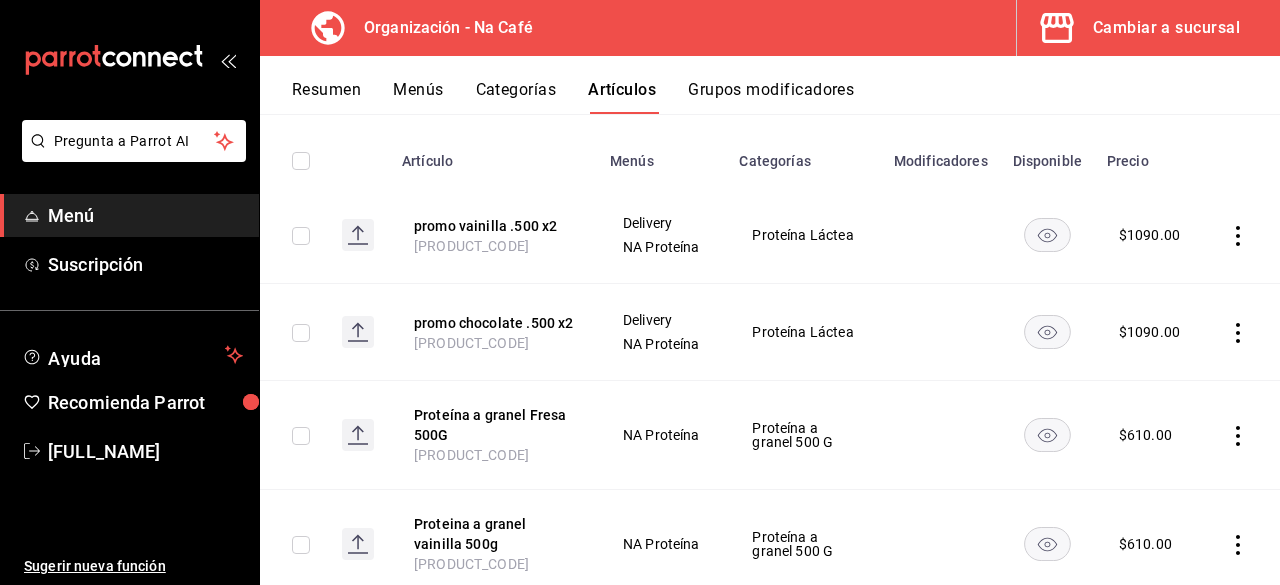 scroll, scrollTop: 240, scrollLeft: 0, axis: vertical 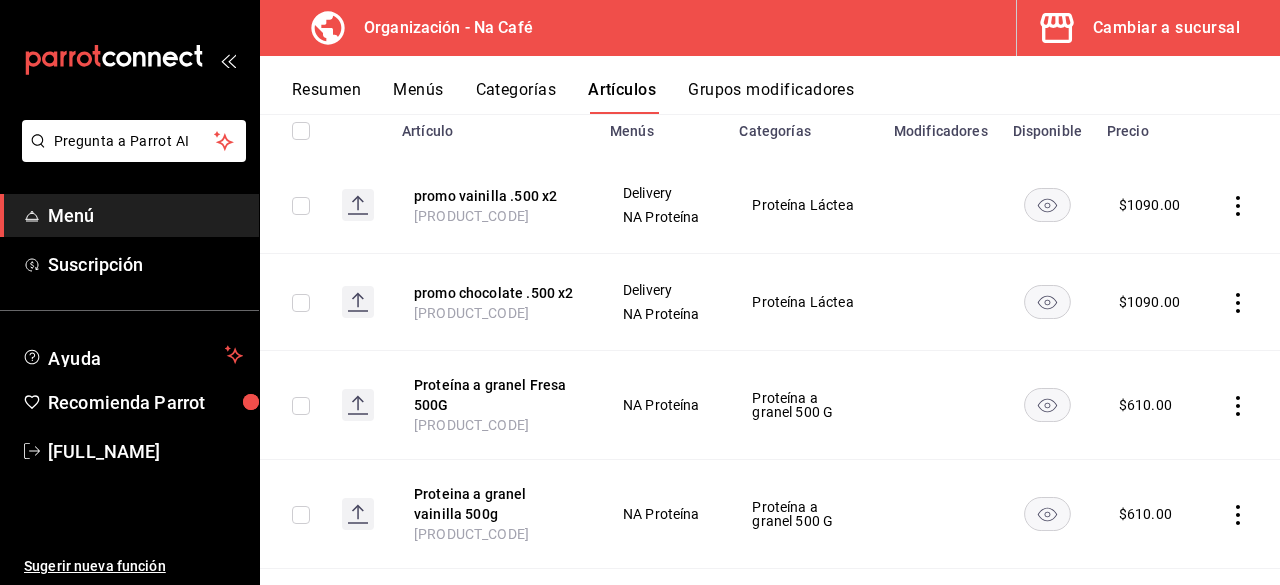 type on "pro" 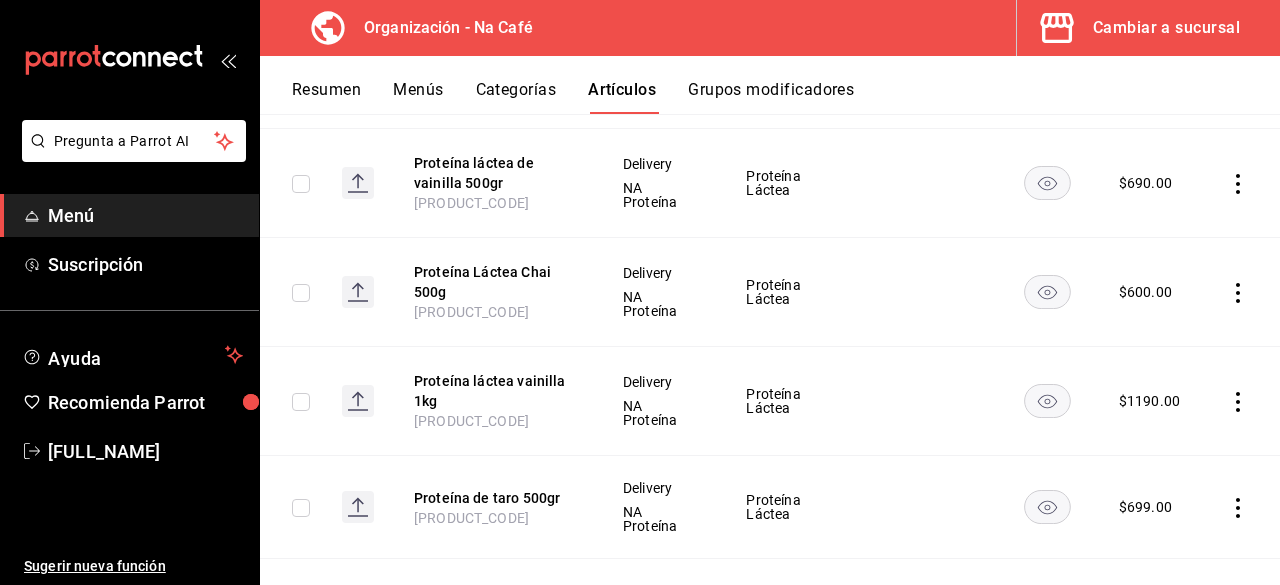 scroll, scrollTop: 4666, scrollLeft: 0, axis: vertical 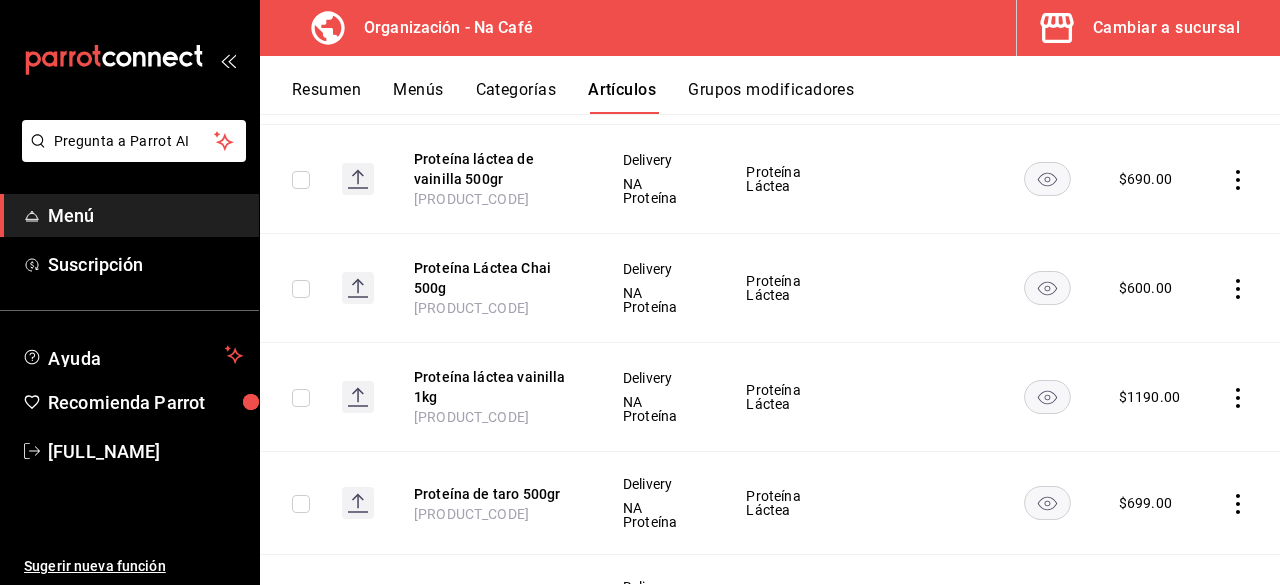 click 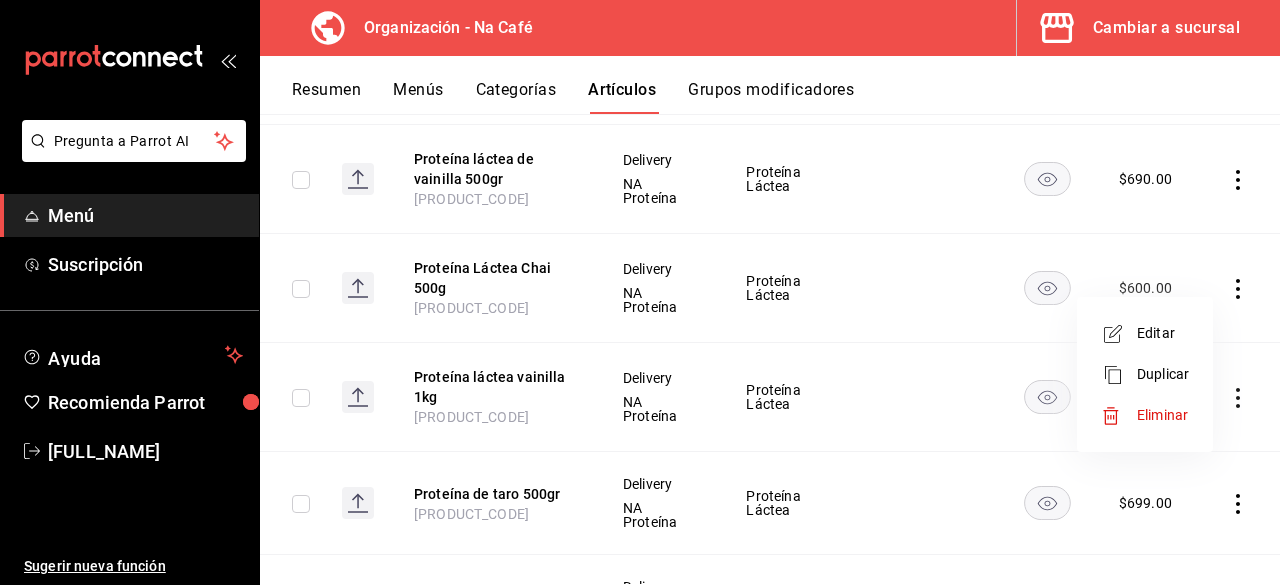 click on "Editar" at bounding box center (1145, 333) 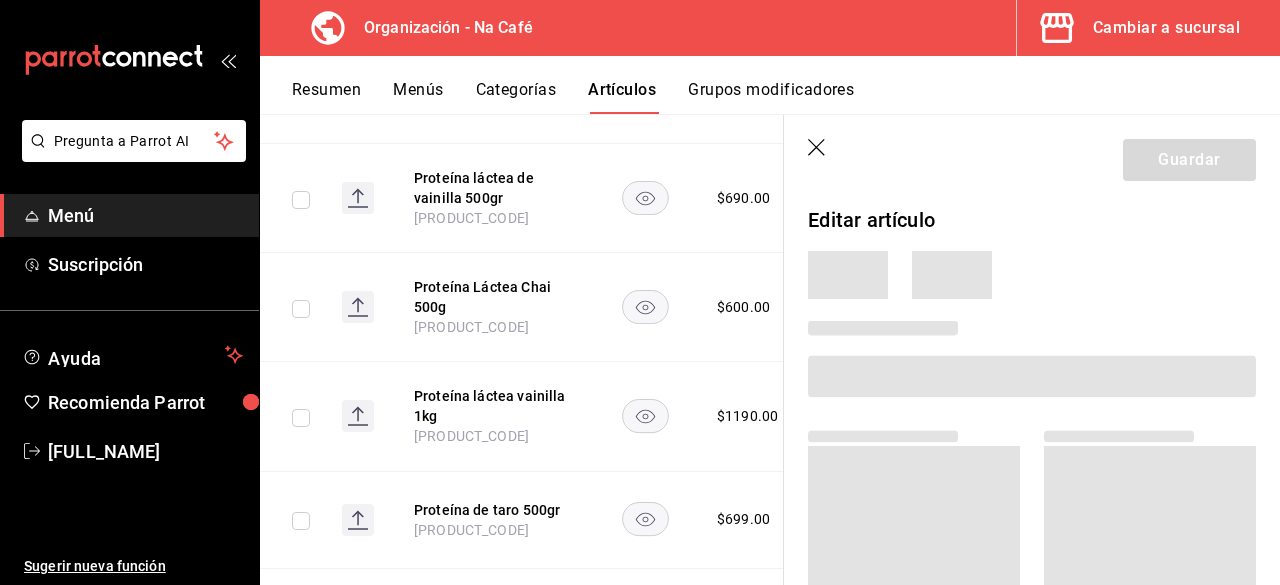 scroll, scrollTop: 4604, scrollLeft: 0, axis: vertical 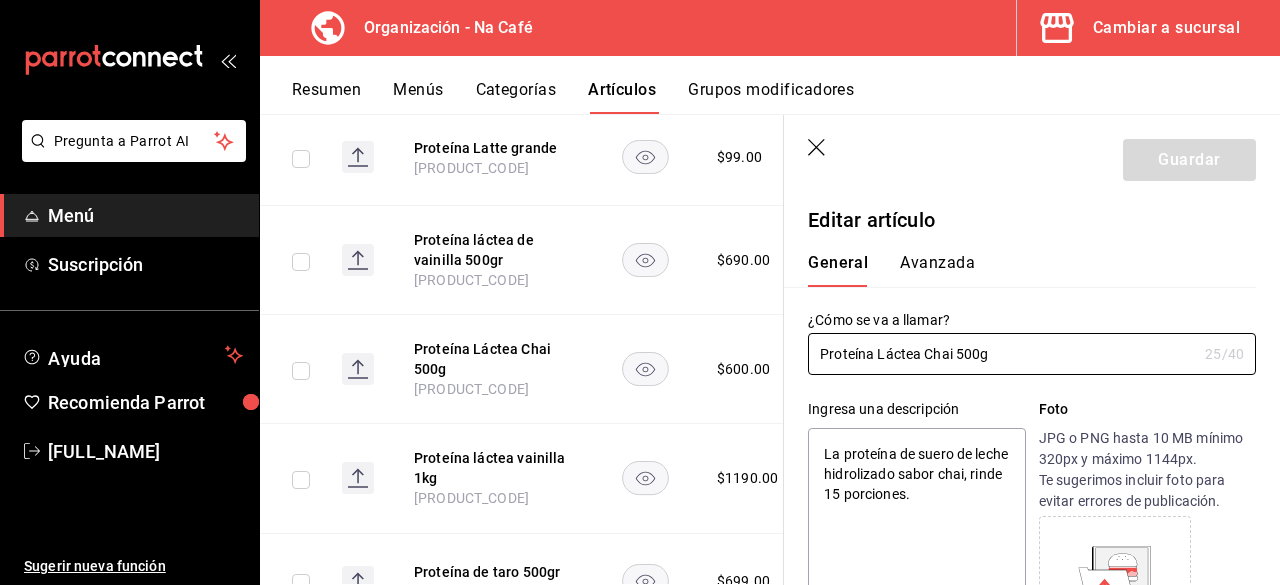 type on "x" 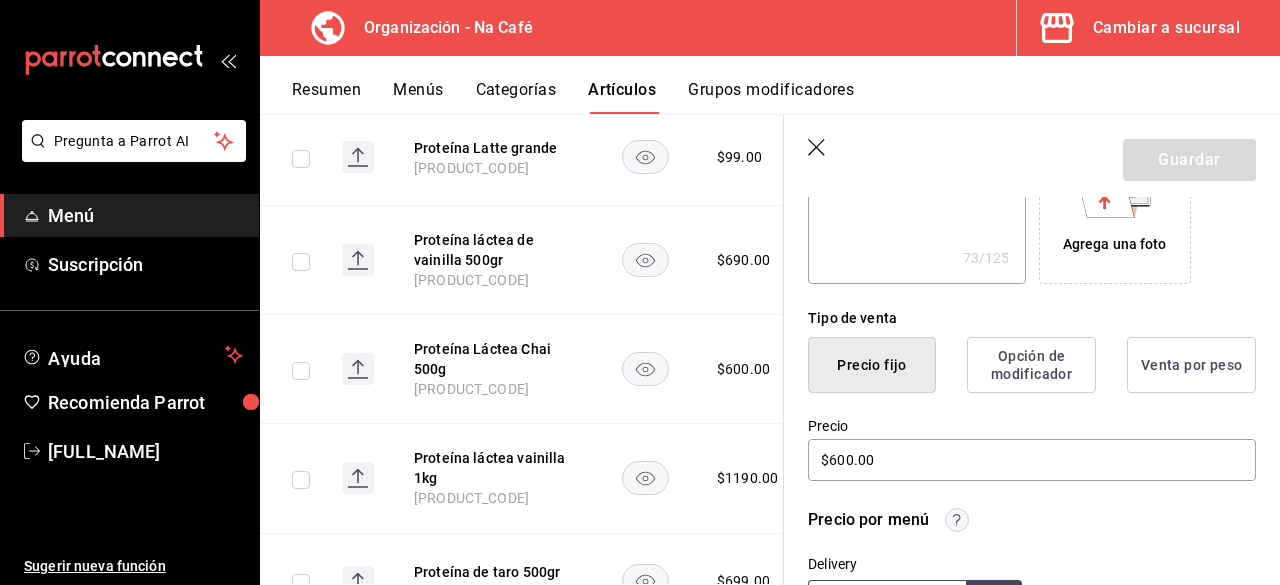 scroll, scrollTop: 400, scrollLeft: 0, axis: vertical 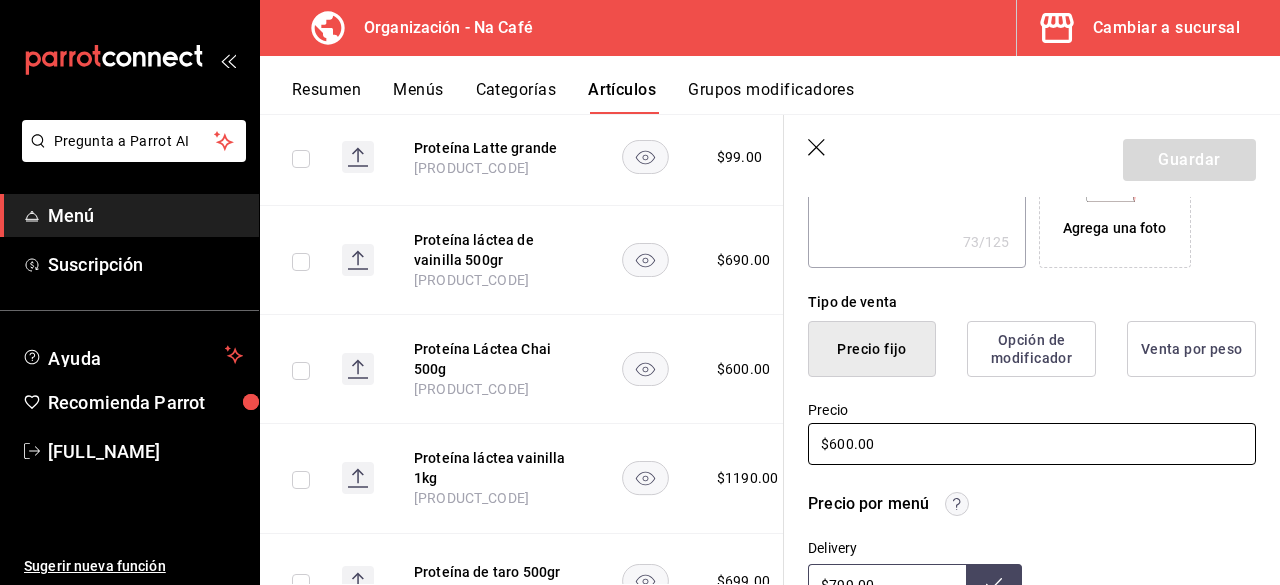 click on "$600.00" at bounding box center (1032, 444) 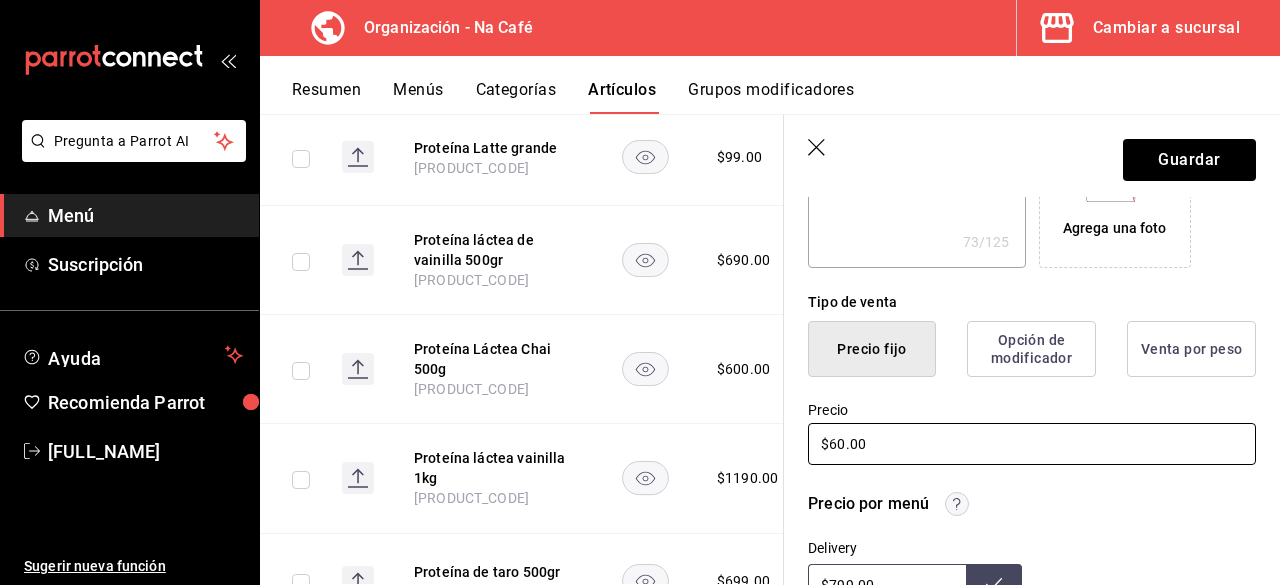 type on "x" 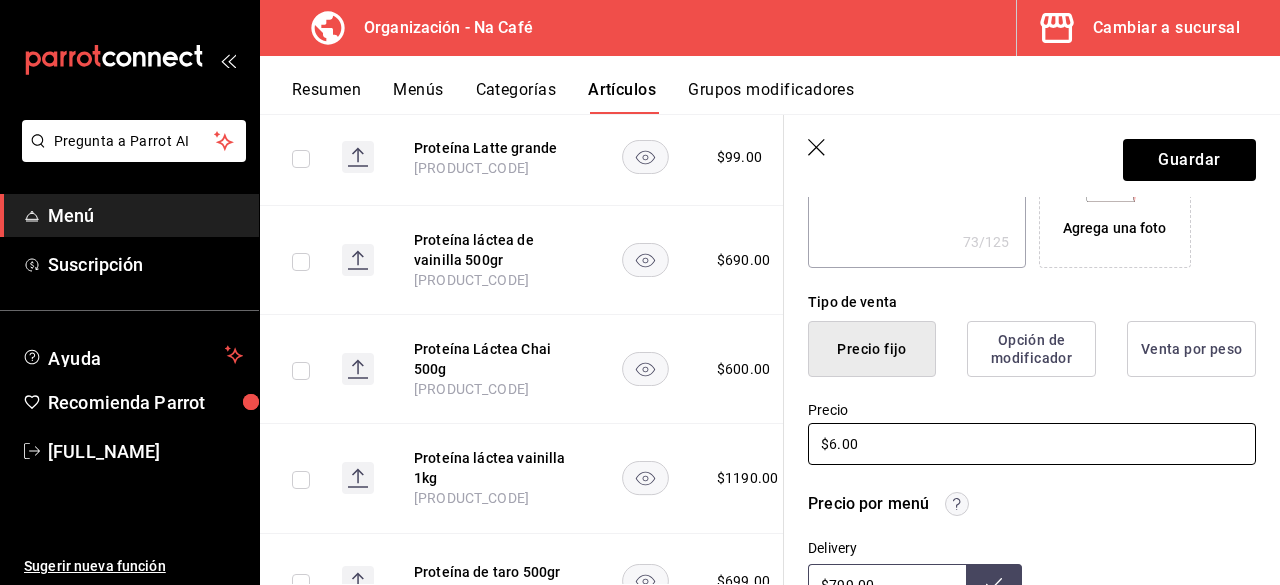 type on "$69.00" 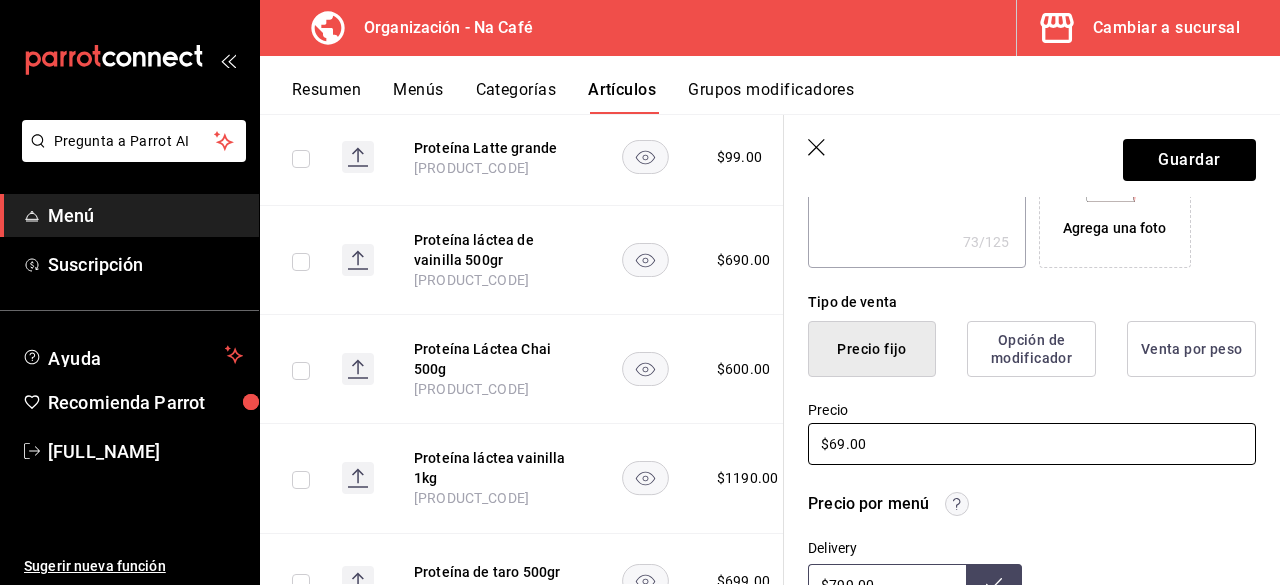 type on "x" 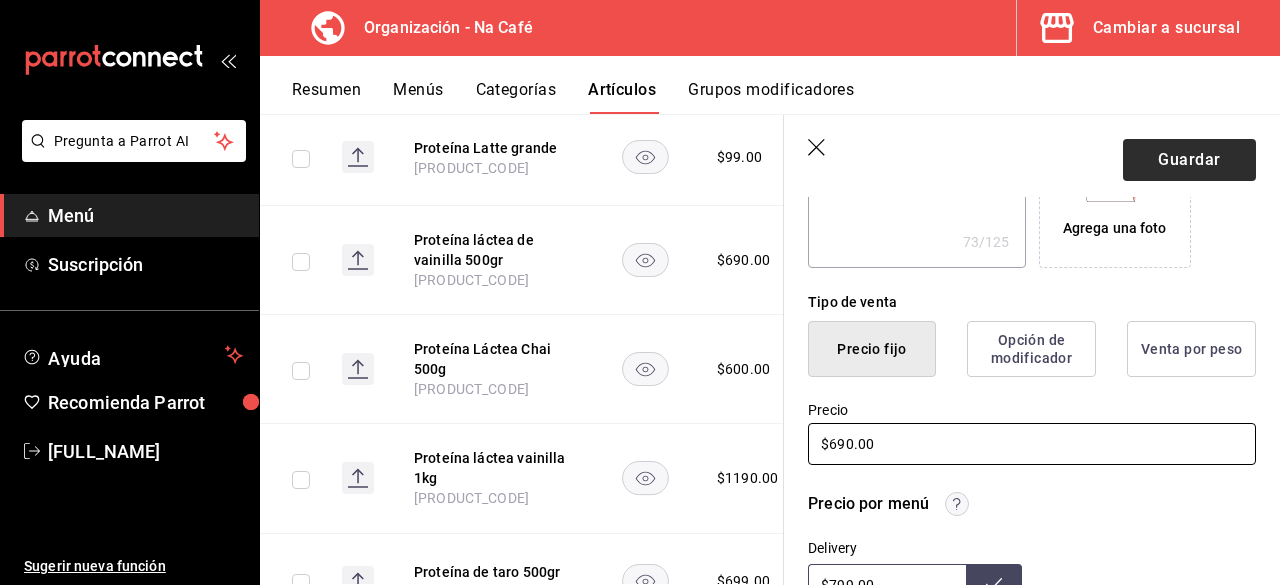 type on "$690.00" 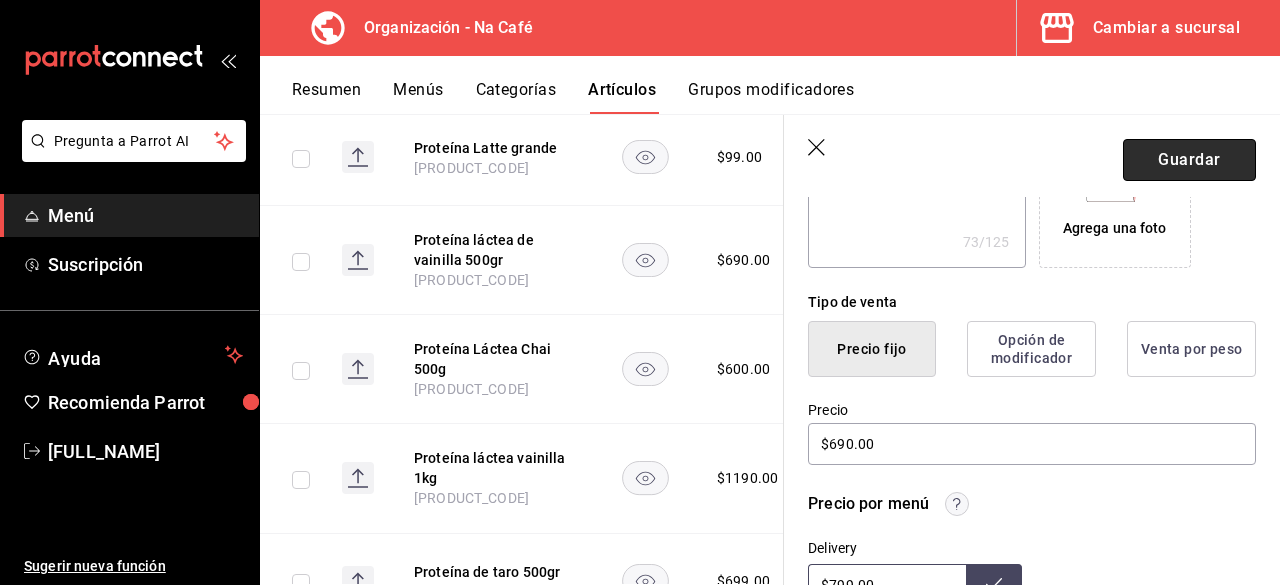 click on "Guardar" at bounding box center [1189, 160] 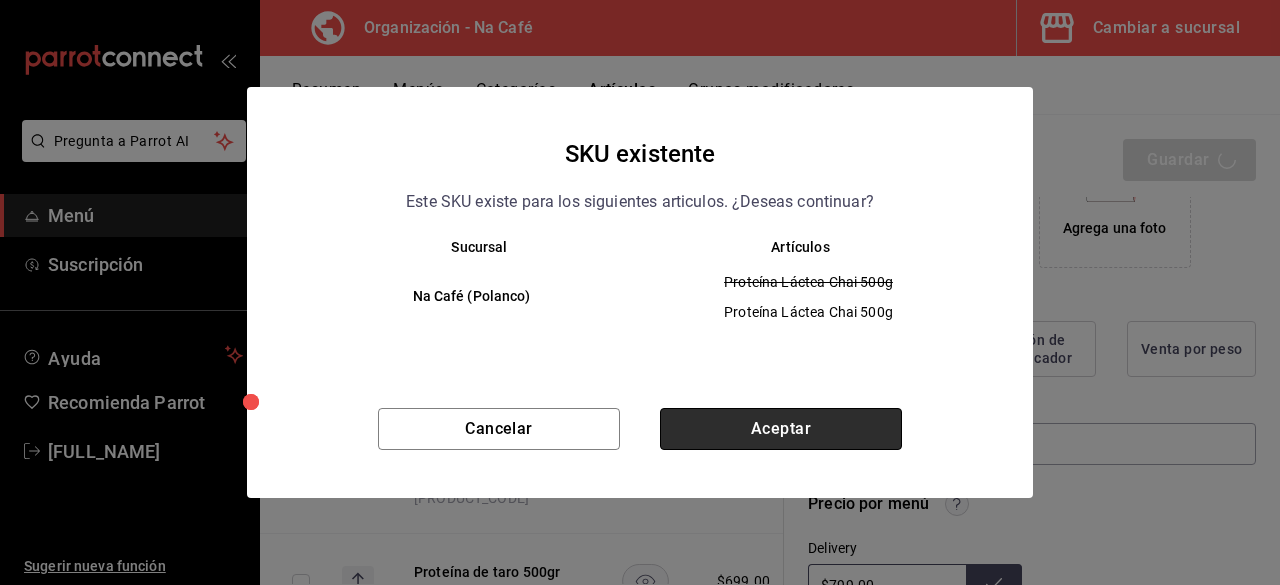 click on "Aceptar" at bounding box center [781, 429] 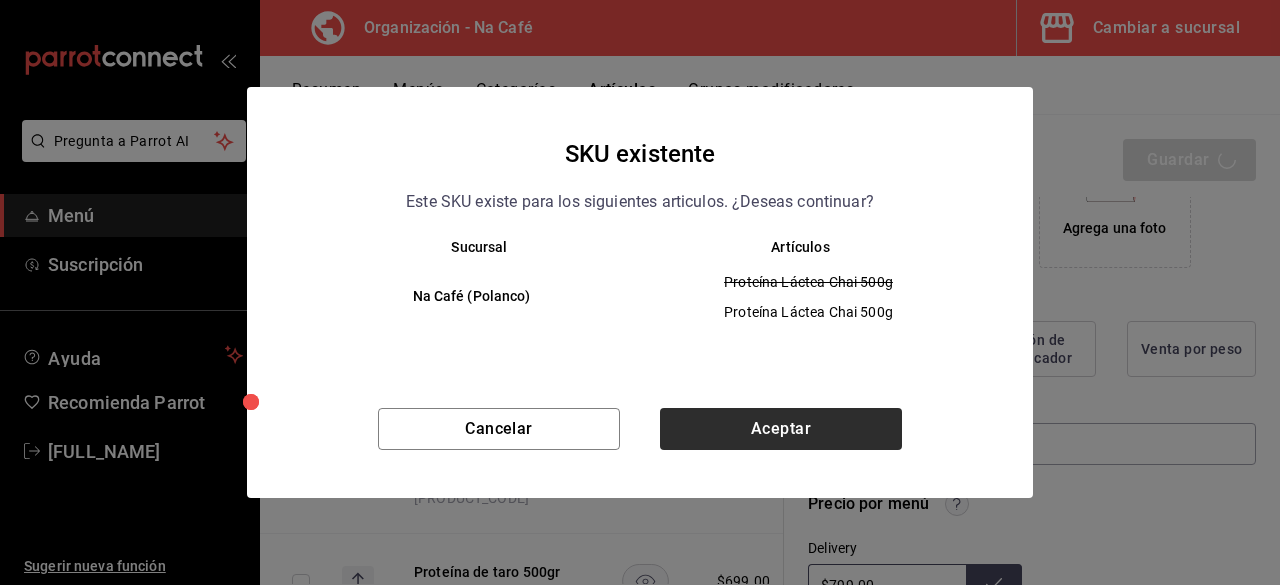type on "x" 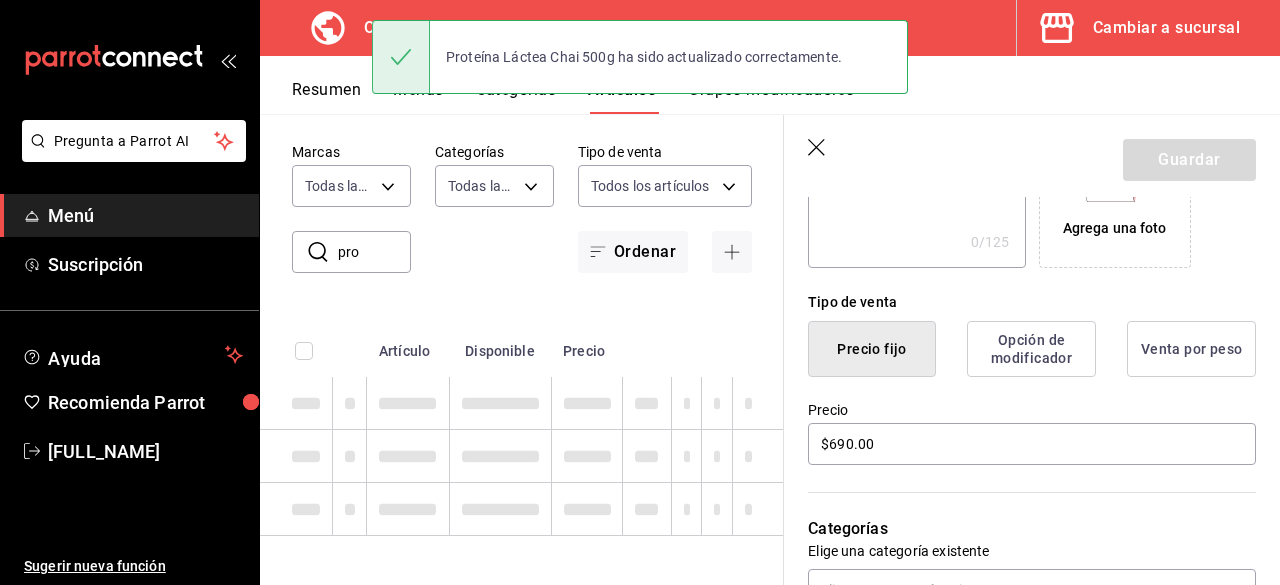 scroll, scrollTop: 18, scrollLeft: 0, axis: vertical 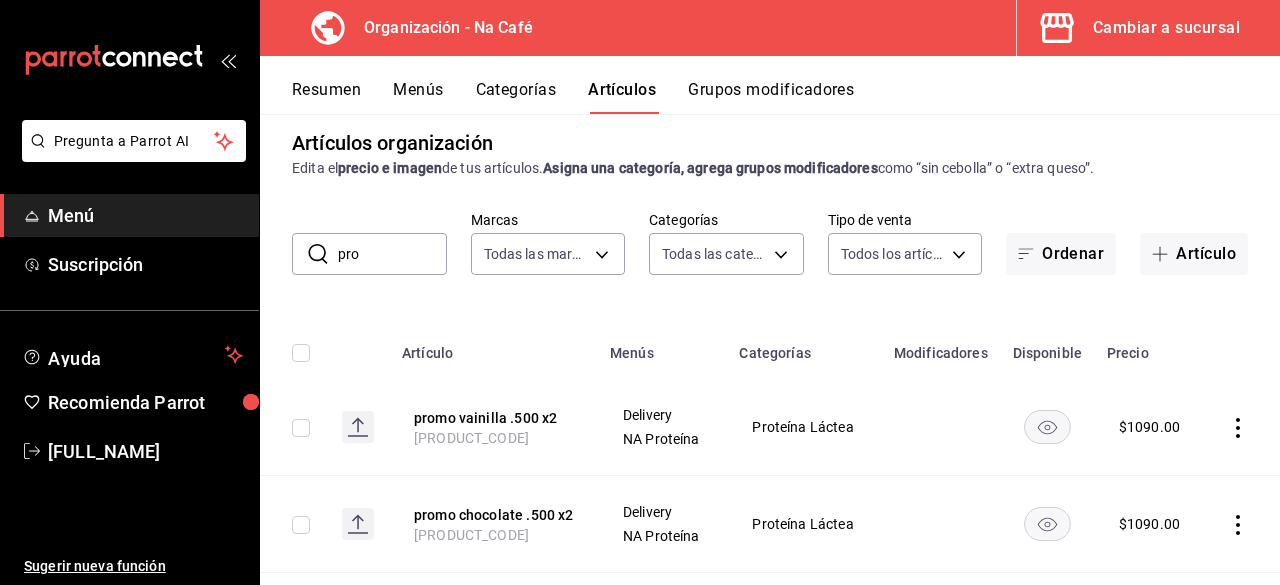 click on "pro" at bounding box center (392, 254) 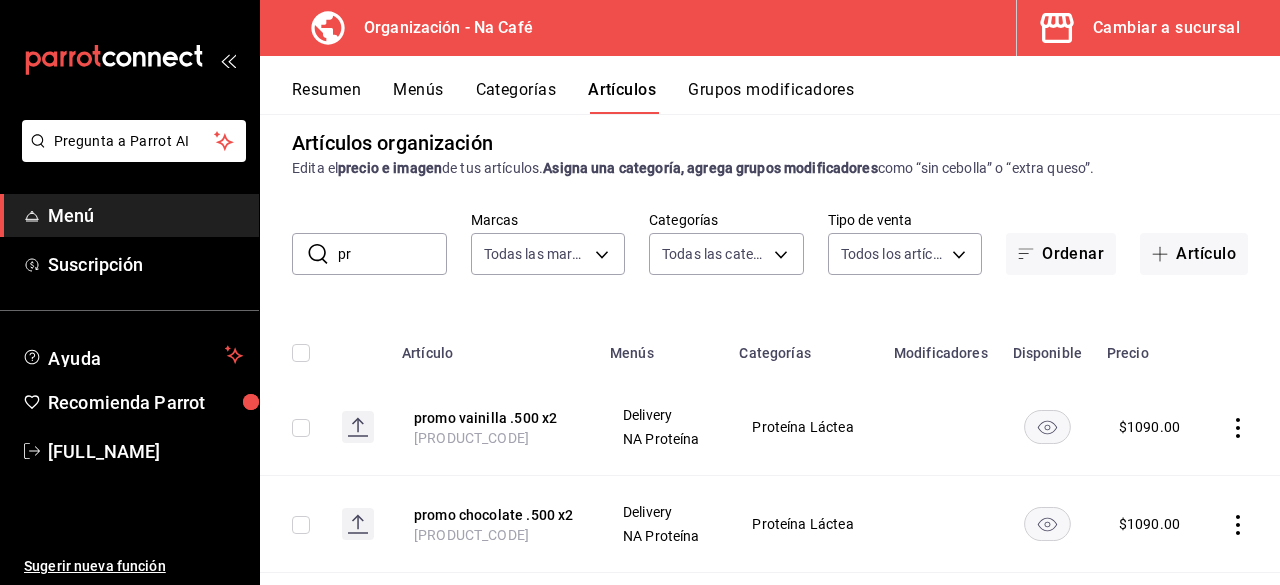 type on "p" 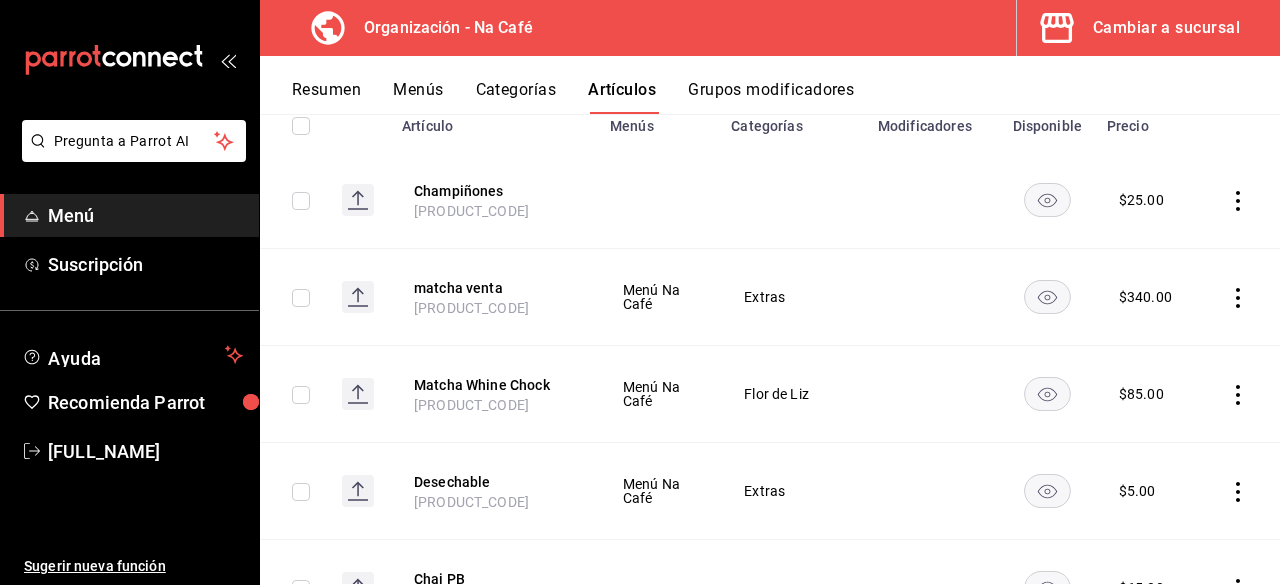 scroll, scrollTop: 285, scrollLeft: 0, axis: vertical 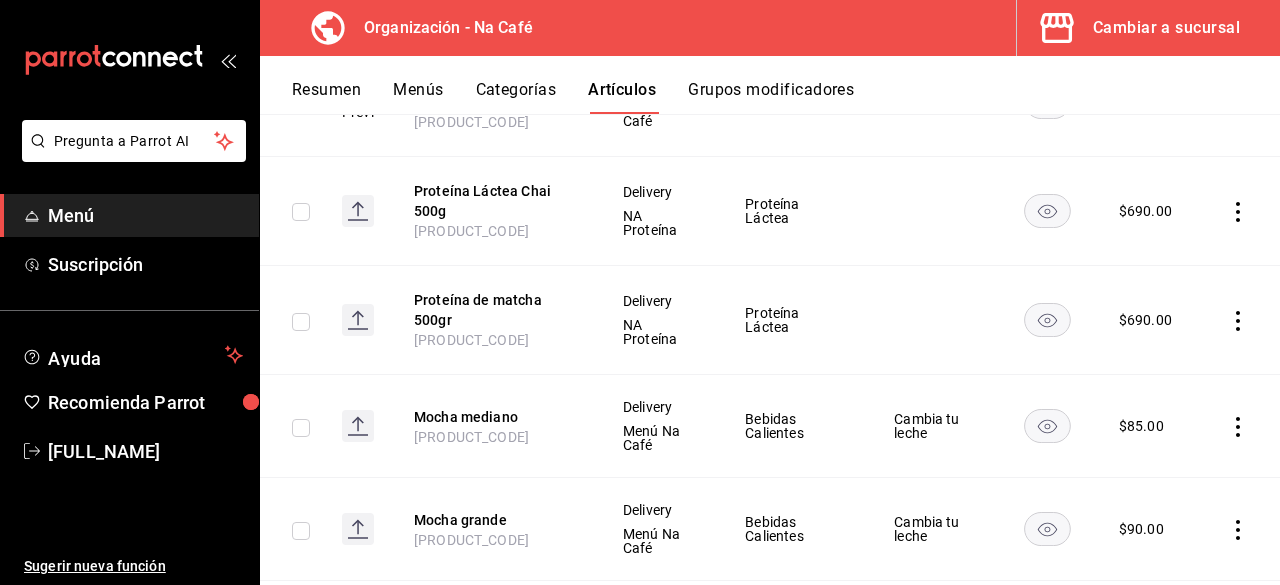 type on "cha" 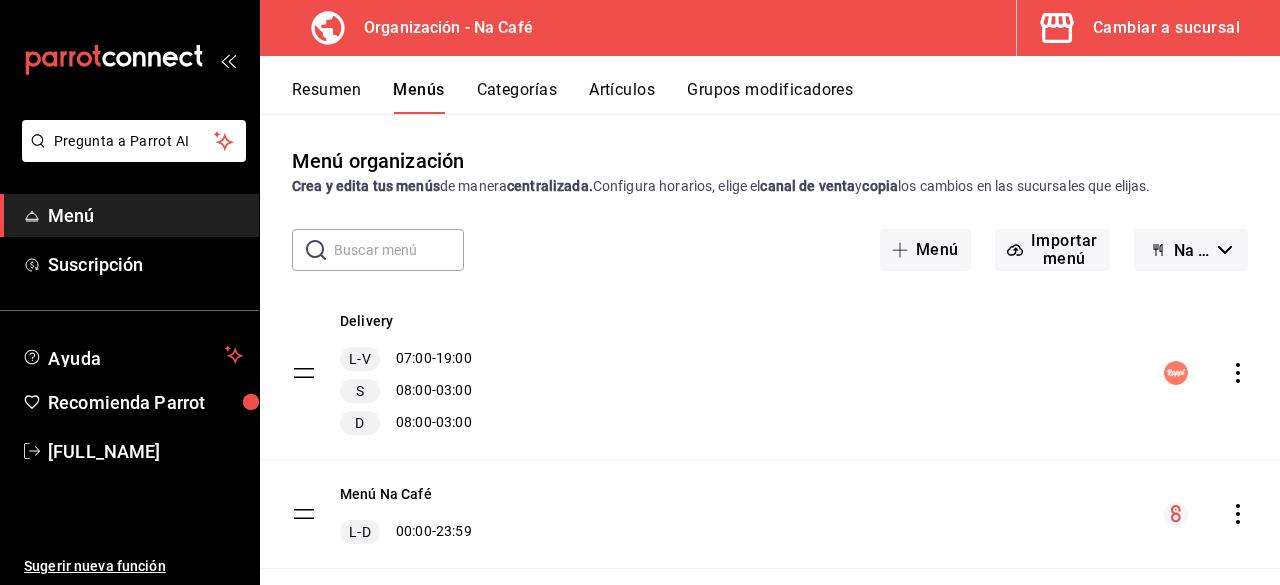 scroll, scrollTop: 40, scrollLeft: 0, axis: vertical 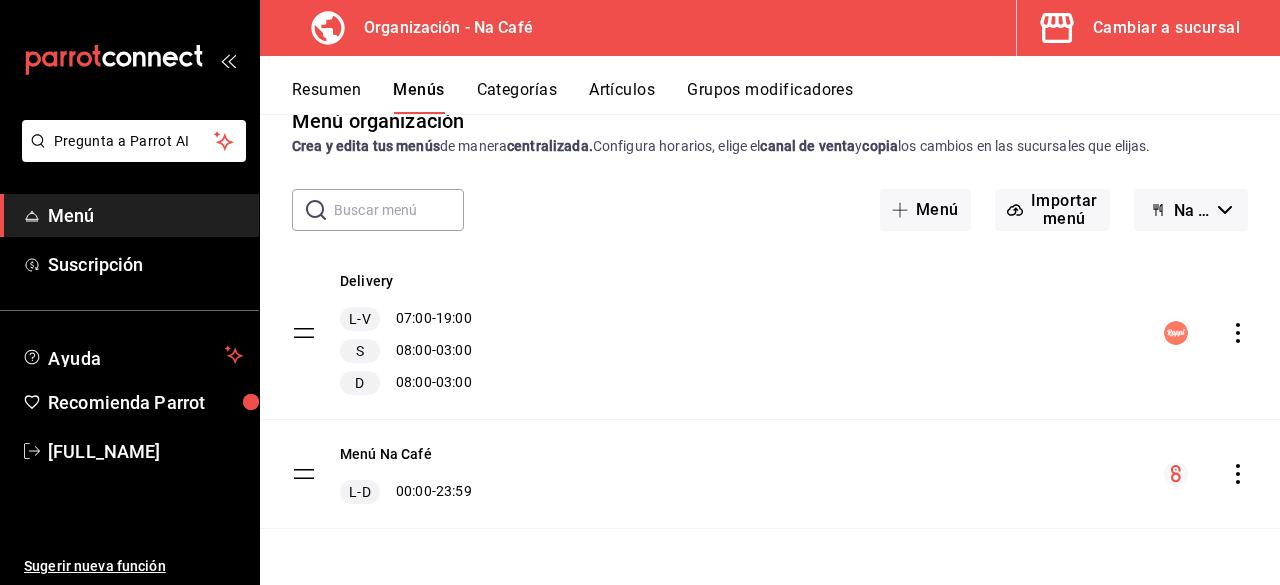 click on "Na Café - Borrador" at bounding box center [1192, 210] 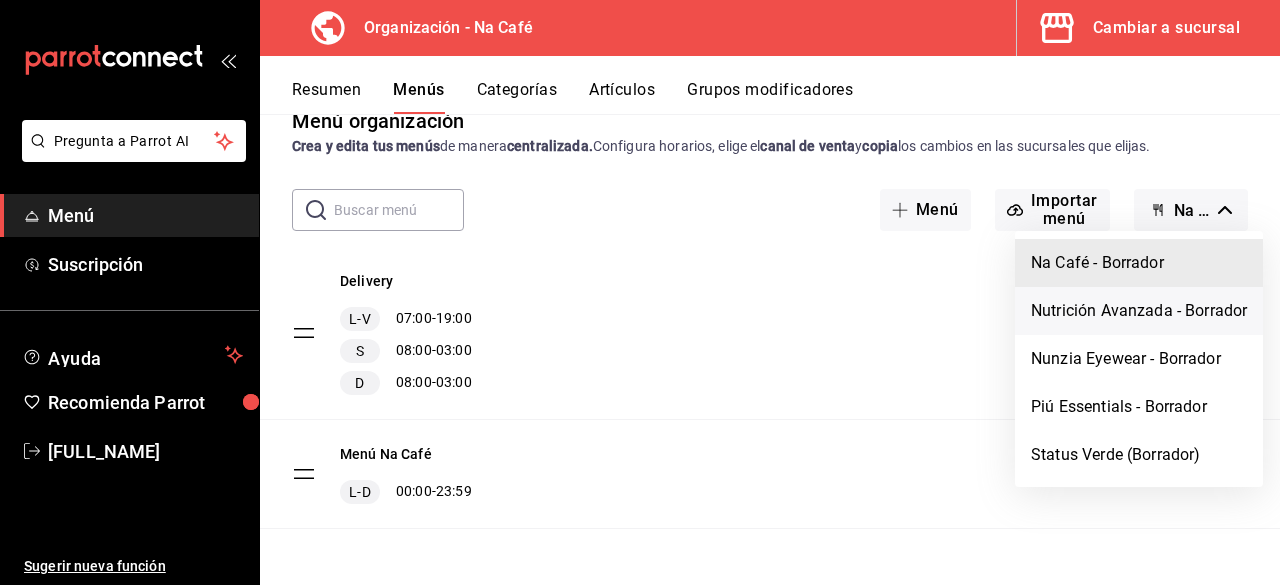 click on "Nutrición Avanzada - Borrador" at bounding box center (1139, 311) 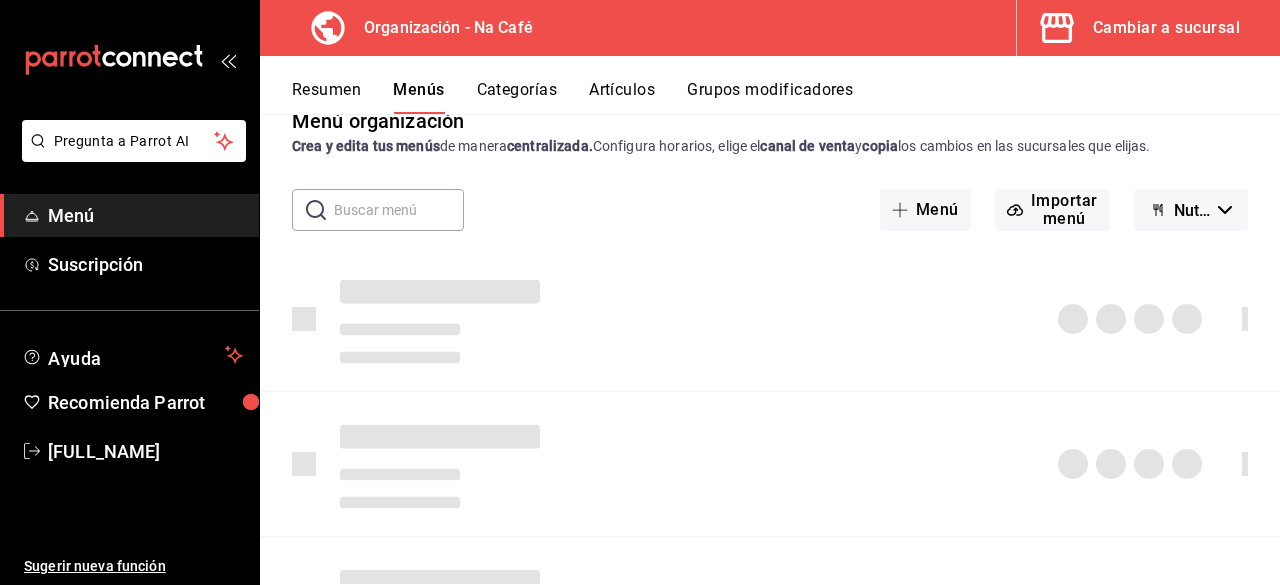 scroll, scrollTop: 0, scrollLeft: 0, axis: both 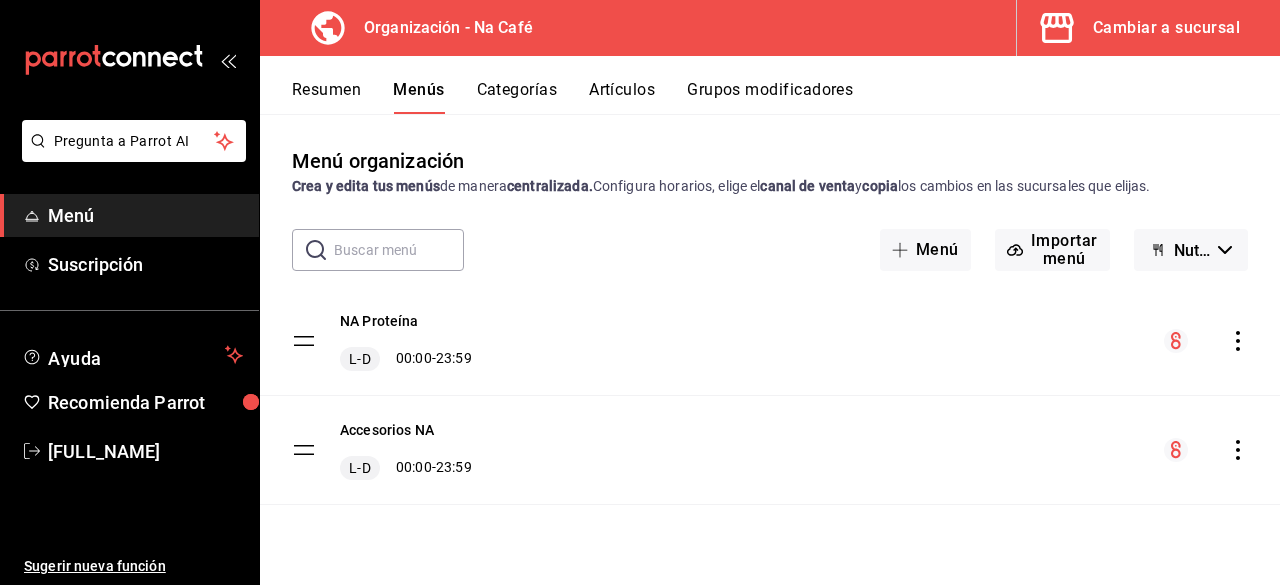 click 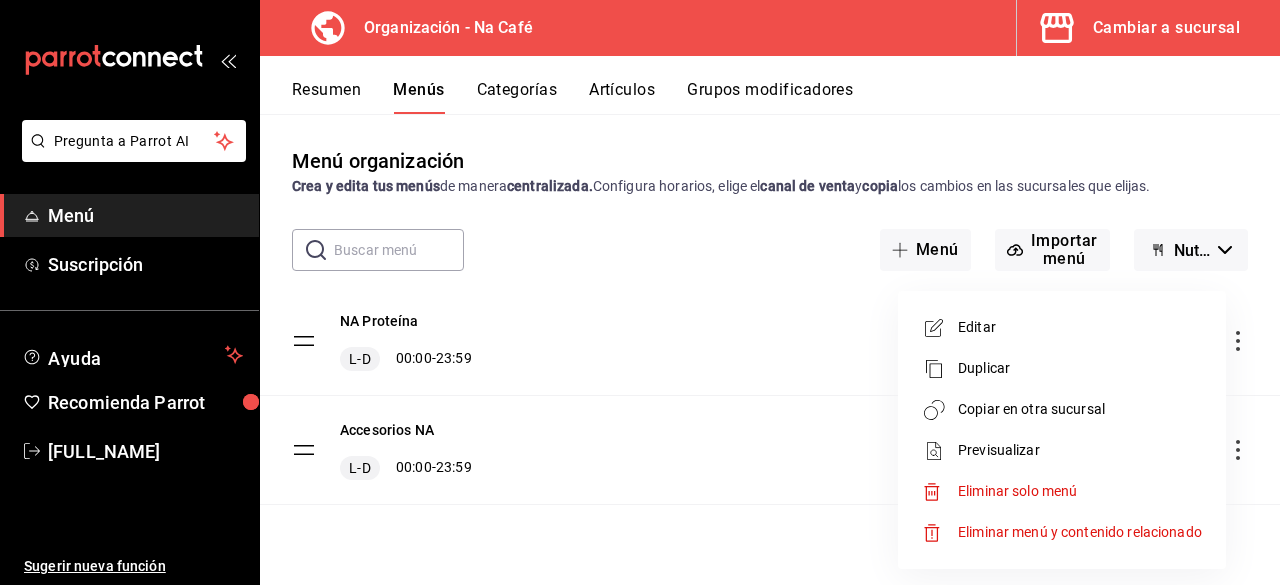 click on "Copiar en otra sucursal" at bounding box center [1080, 409] 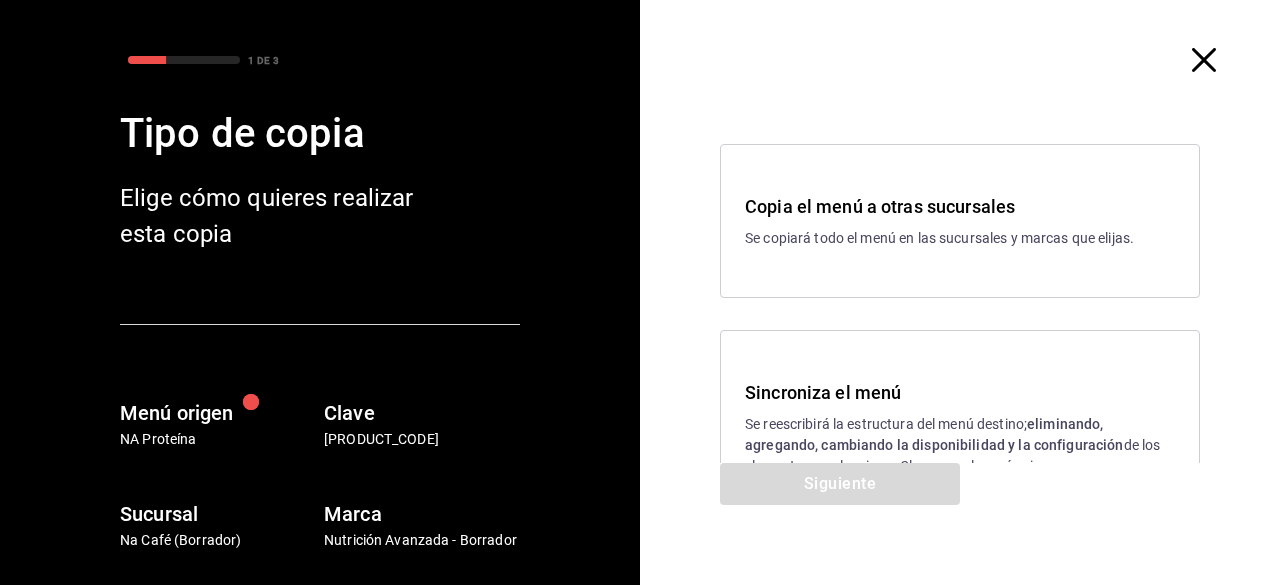 click on "Sincroniza el menú" at bounding box center (960, 392) 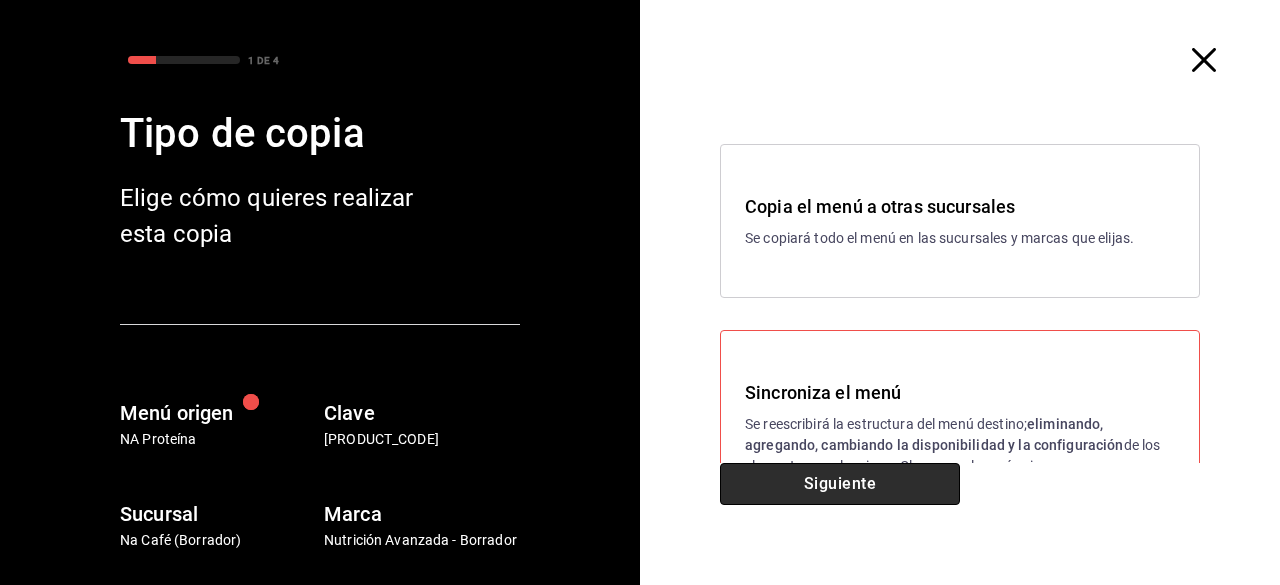 click on "Siguiente" at bounding box center [840, 484] 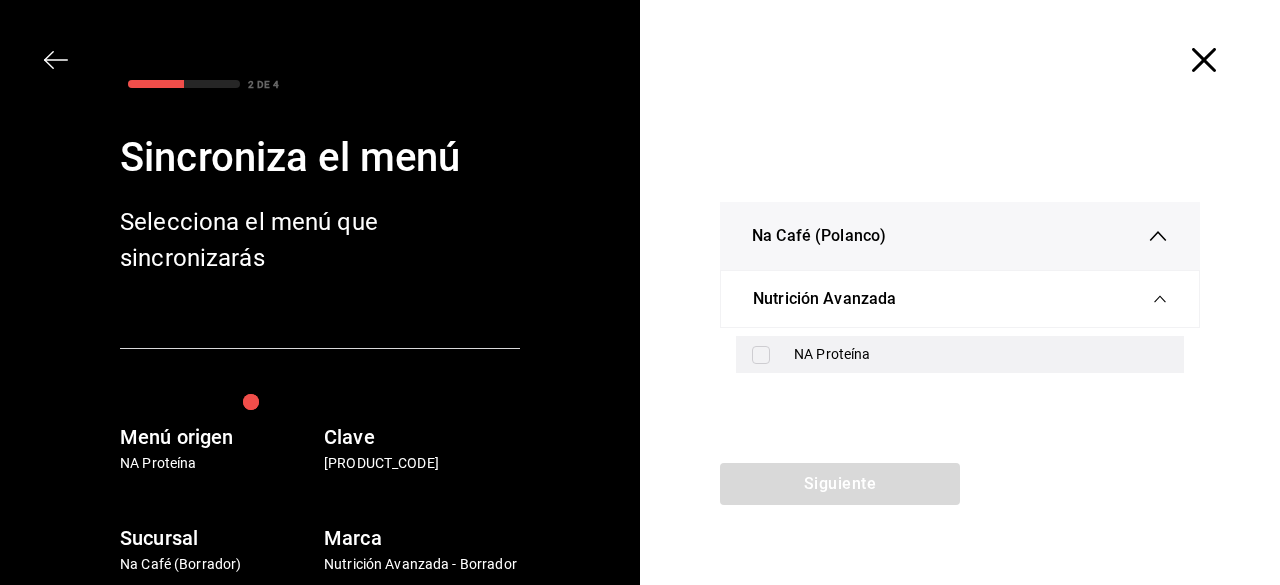 click at bounding box center (761, 355) 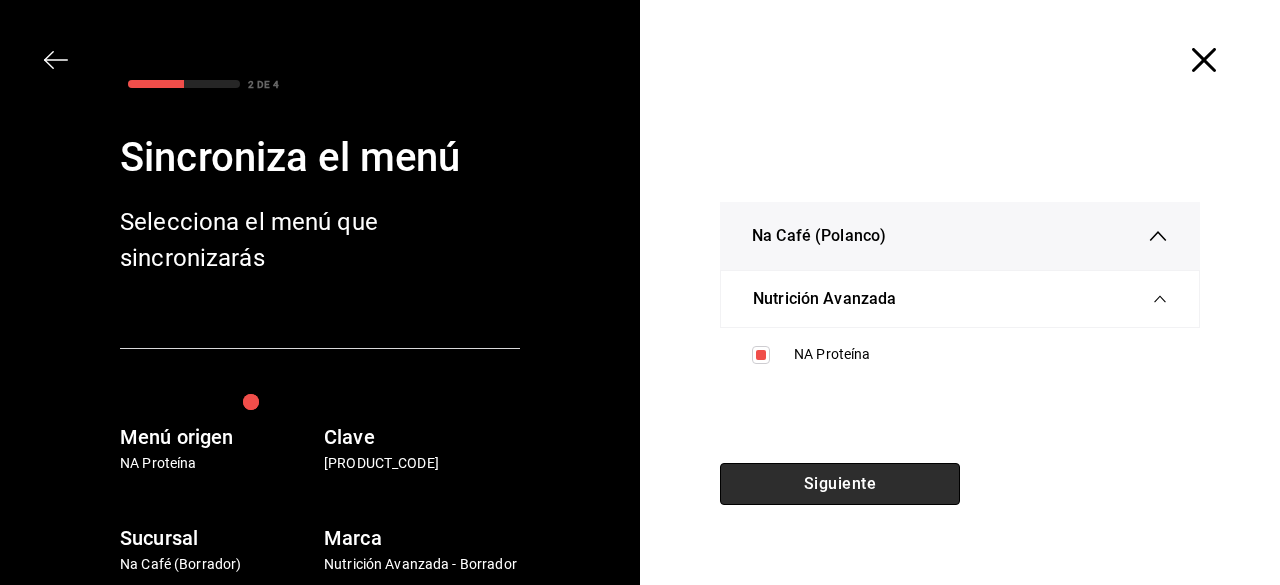 click on "Siguiente" at bounding box center (840, 484) 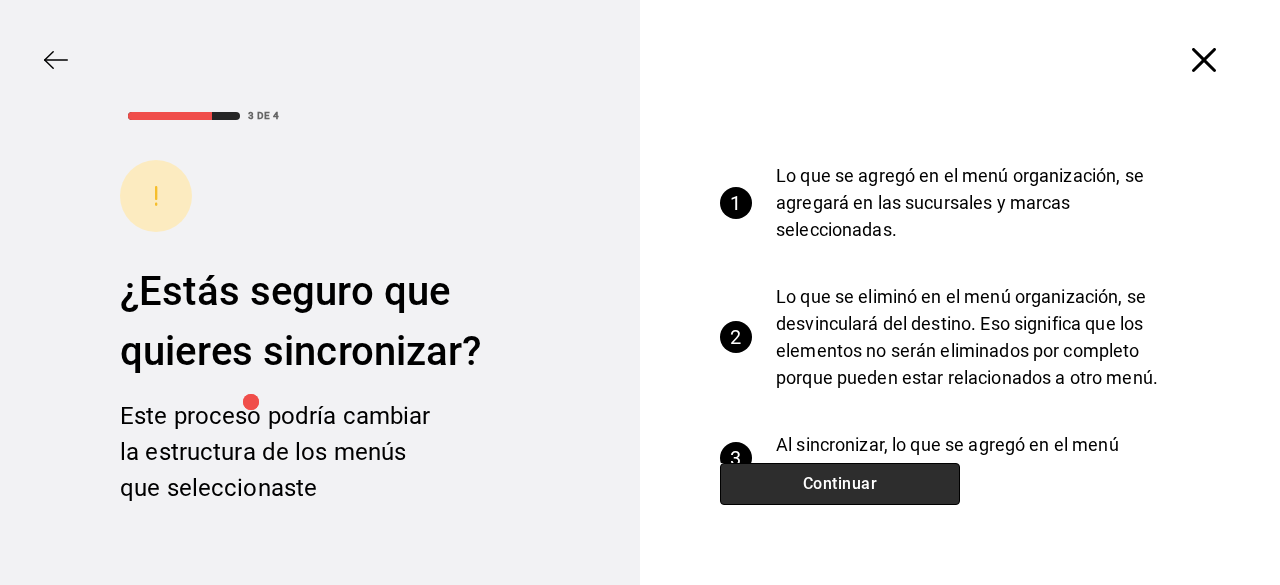 click on "Continuar" at bounding box center [840, 484] 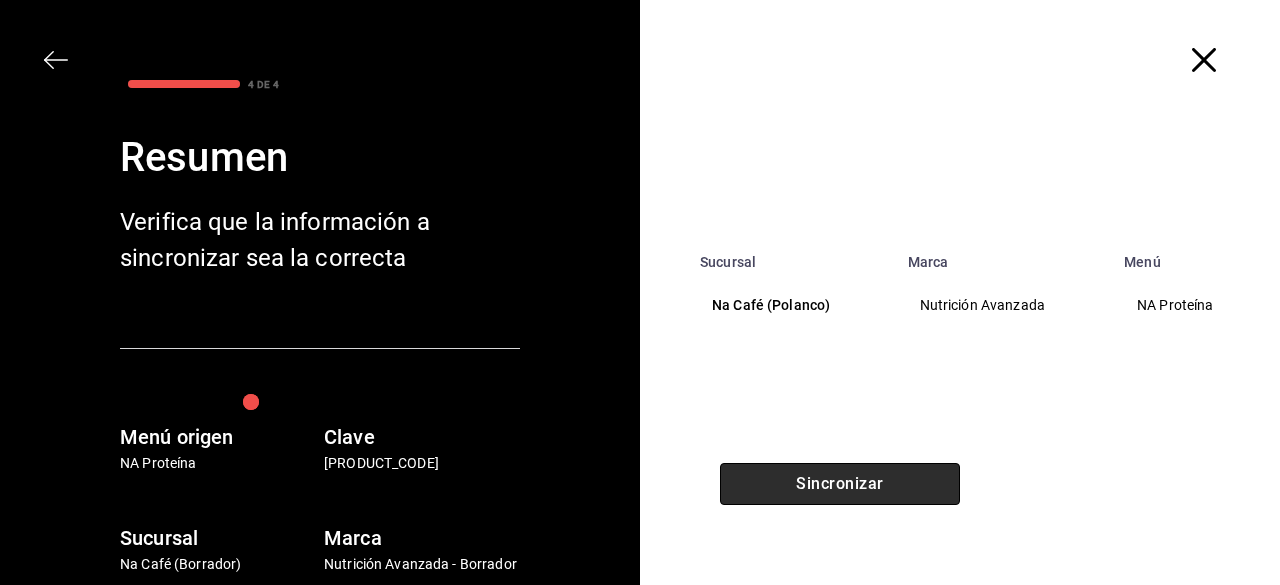 click on "Sincronizar" at bounding box center [840, 484] 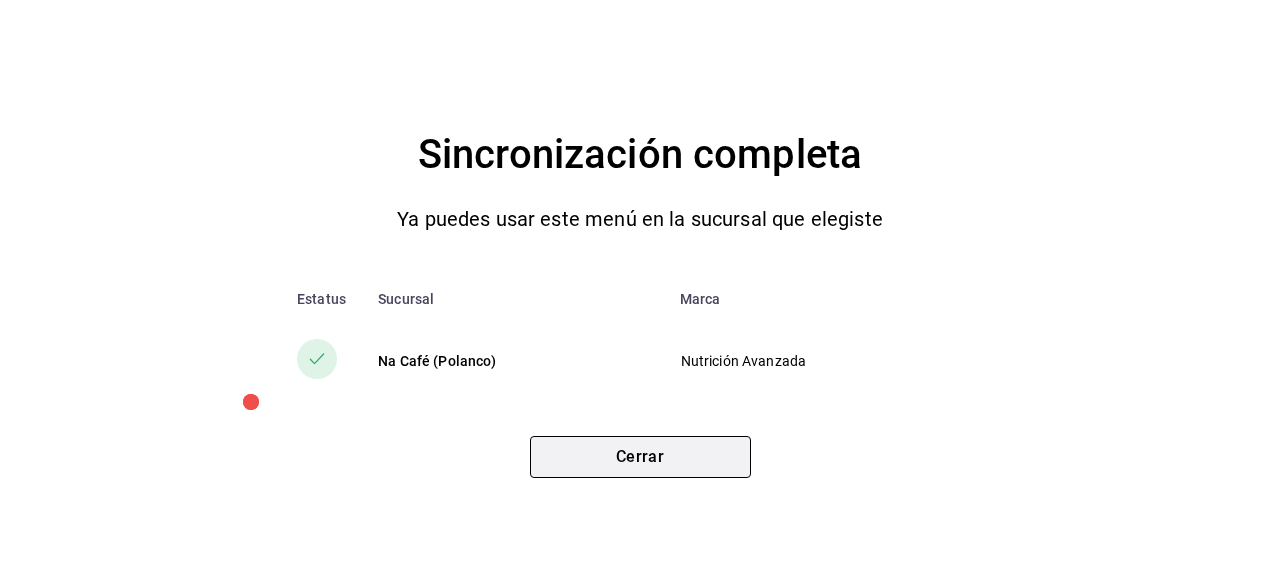 click on "Cerrar" at bounding box center [640, 457] 